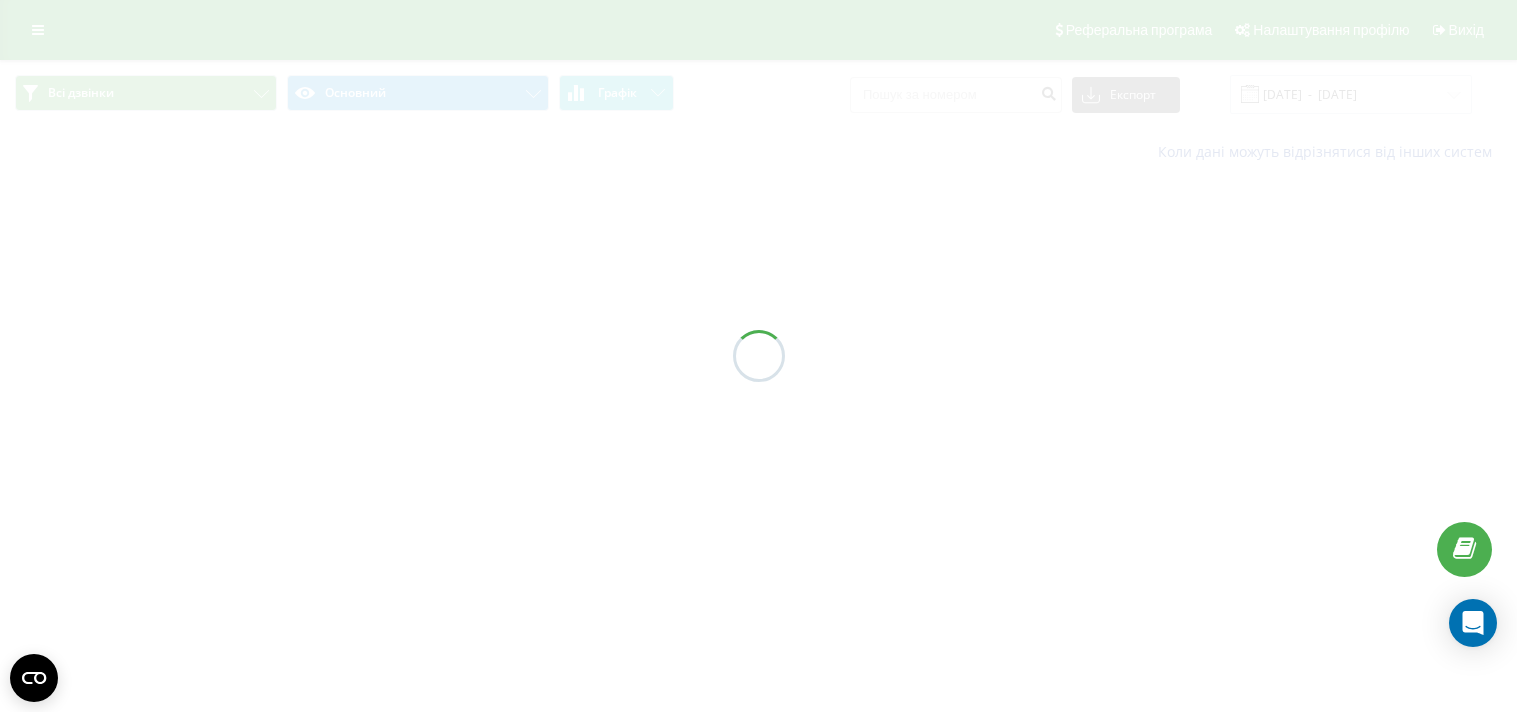 scroll, scrollTop: 0, scrollLeft: 0, axis: both 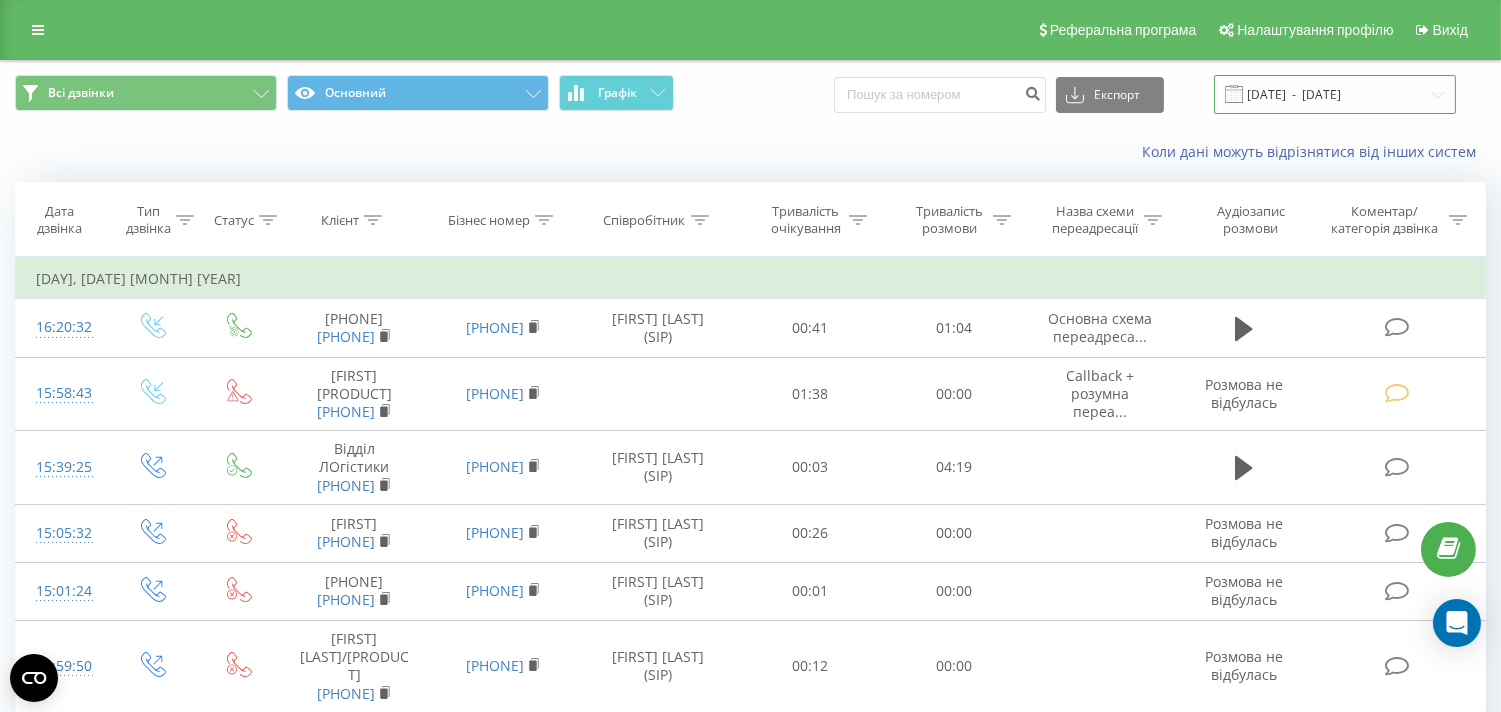 click on "[DATE]  -  [DATE]" at bounding box center (1335, 94) 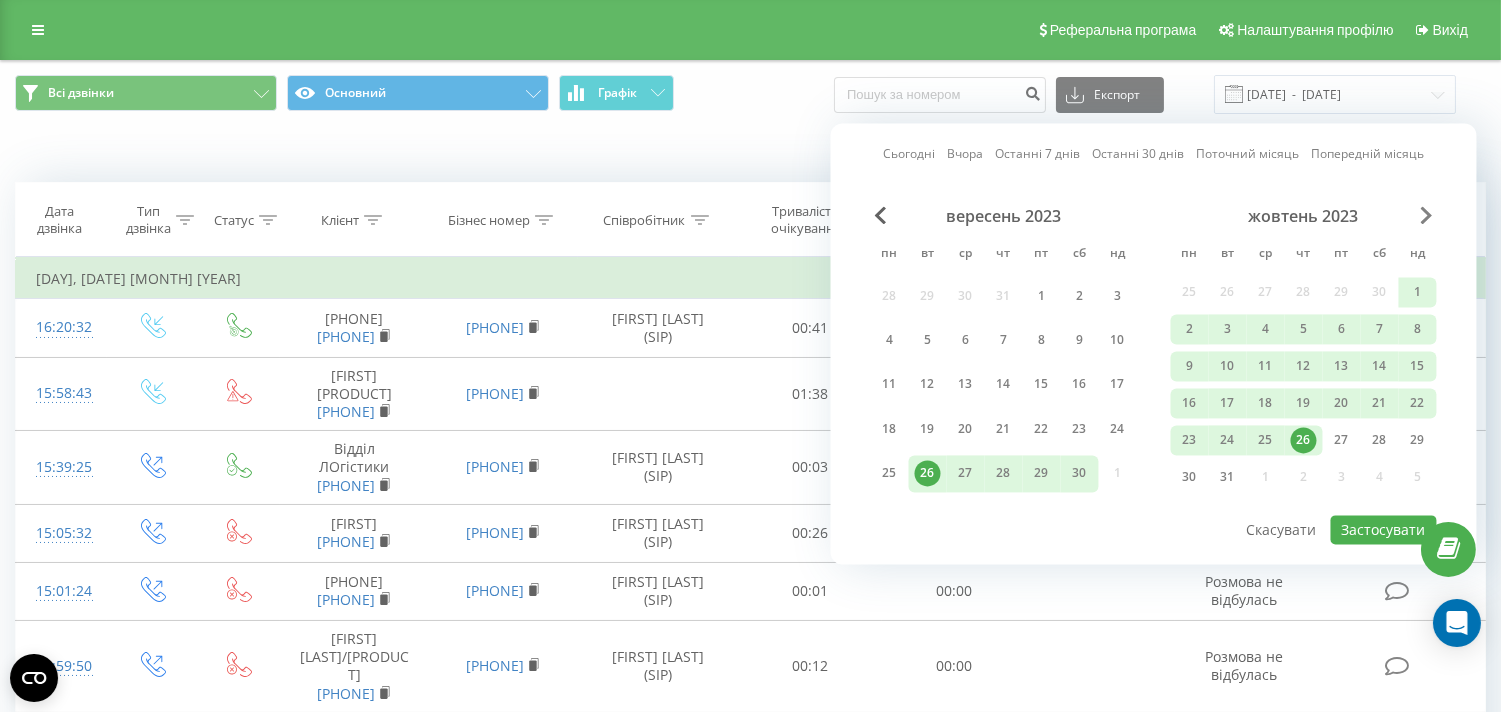 click at bounding box center (1427, 215) 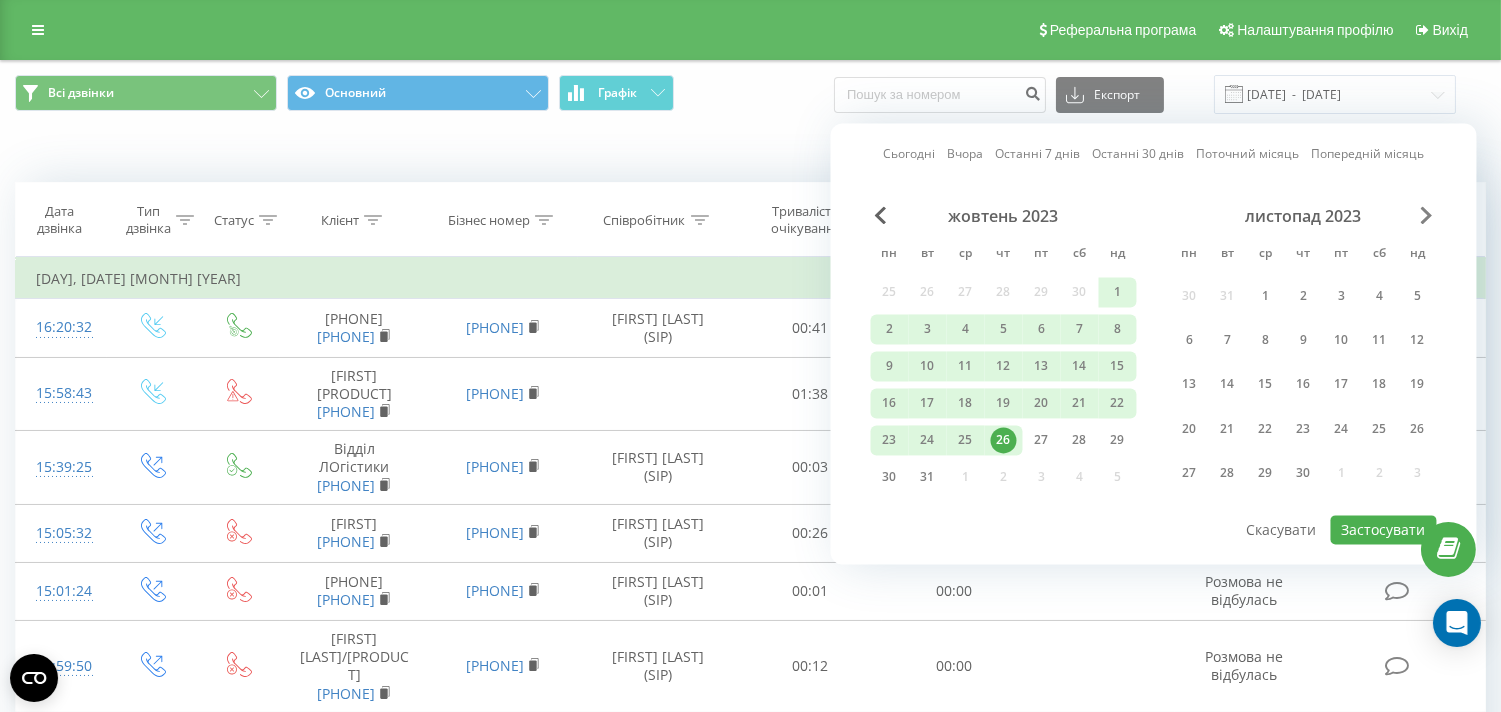 click at bounding box center [1427, 215] 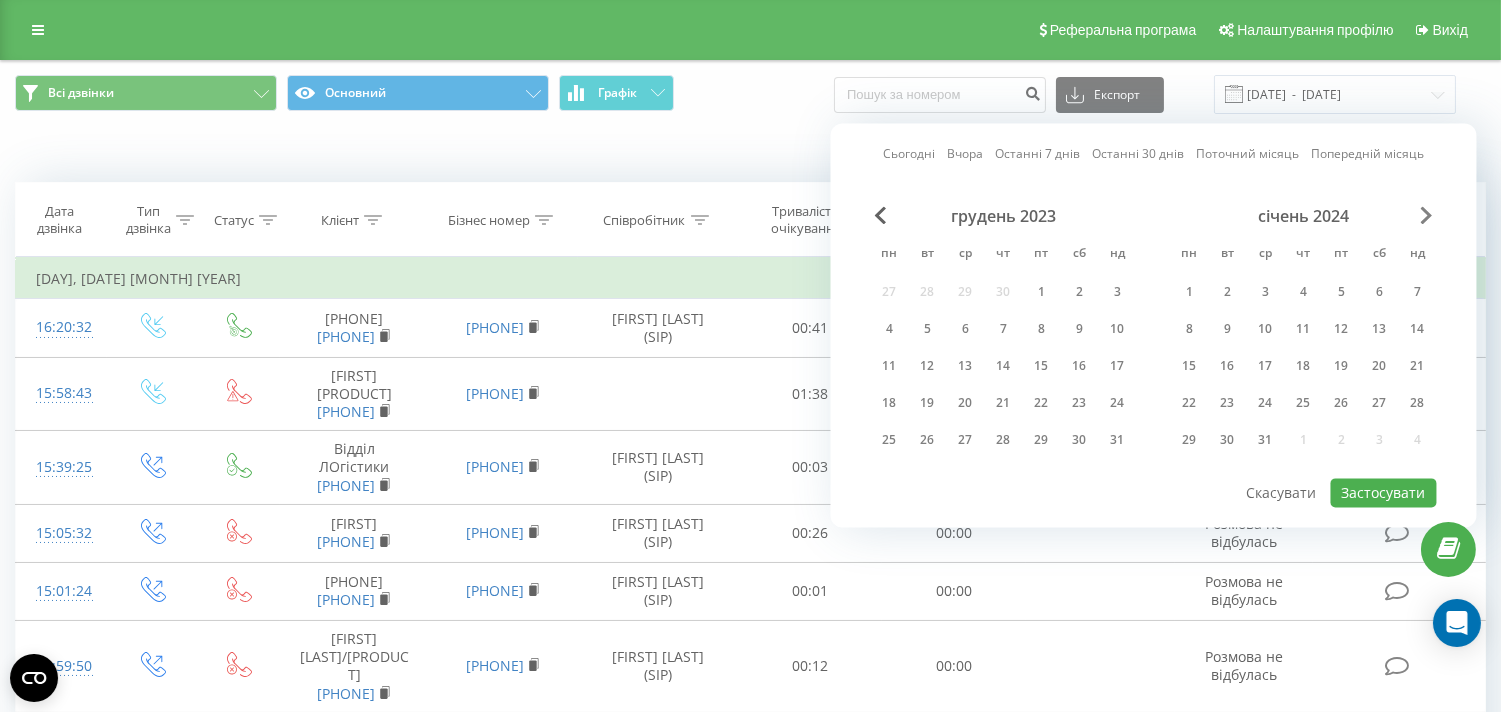 click at bounding box center [1427, 215] 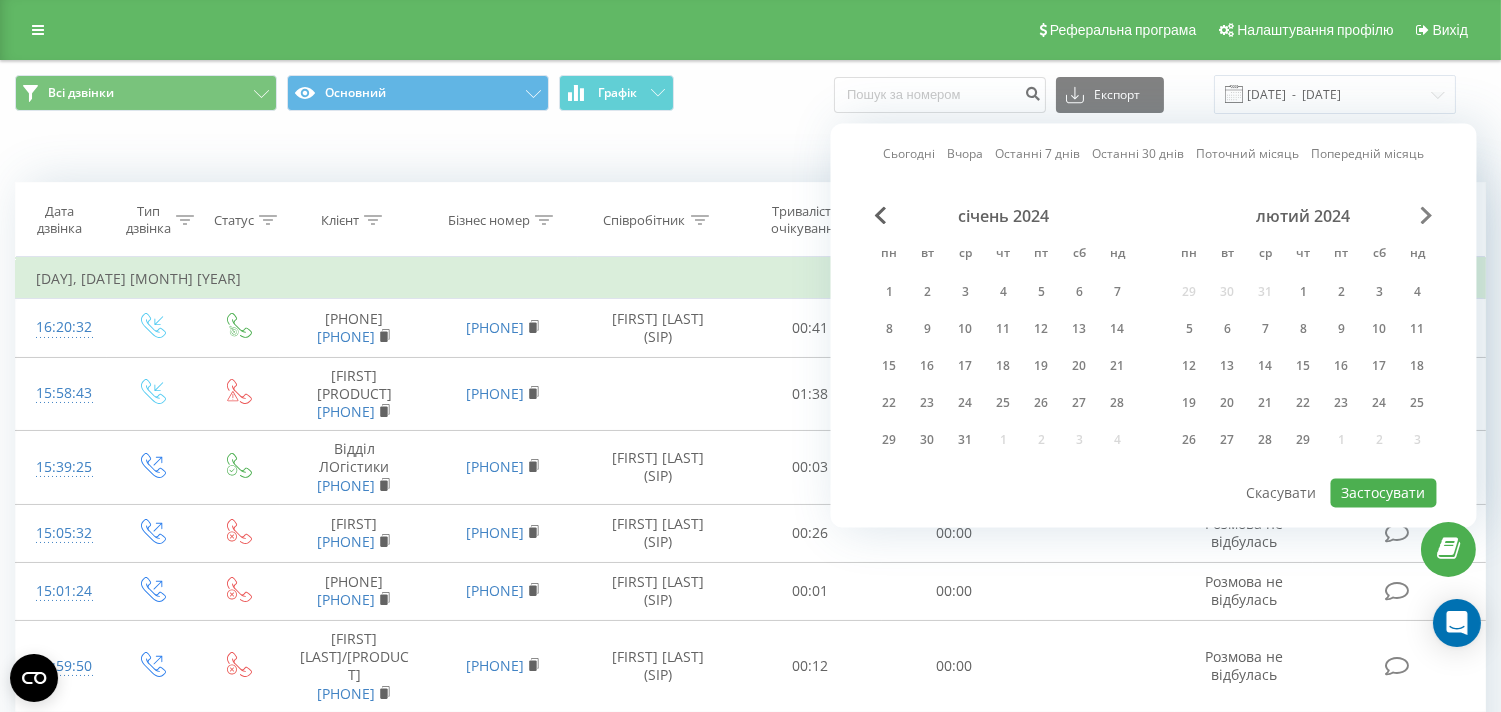 click at bounding box center [1427, 215] 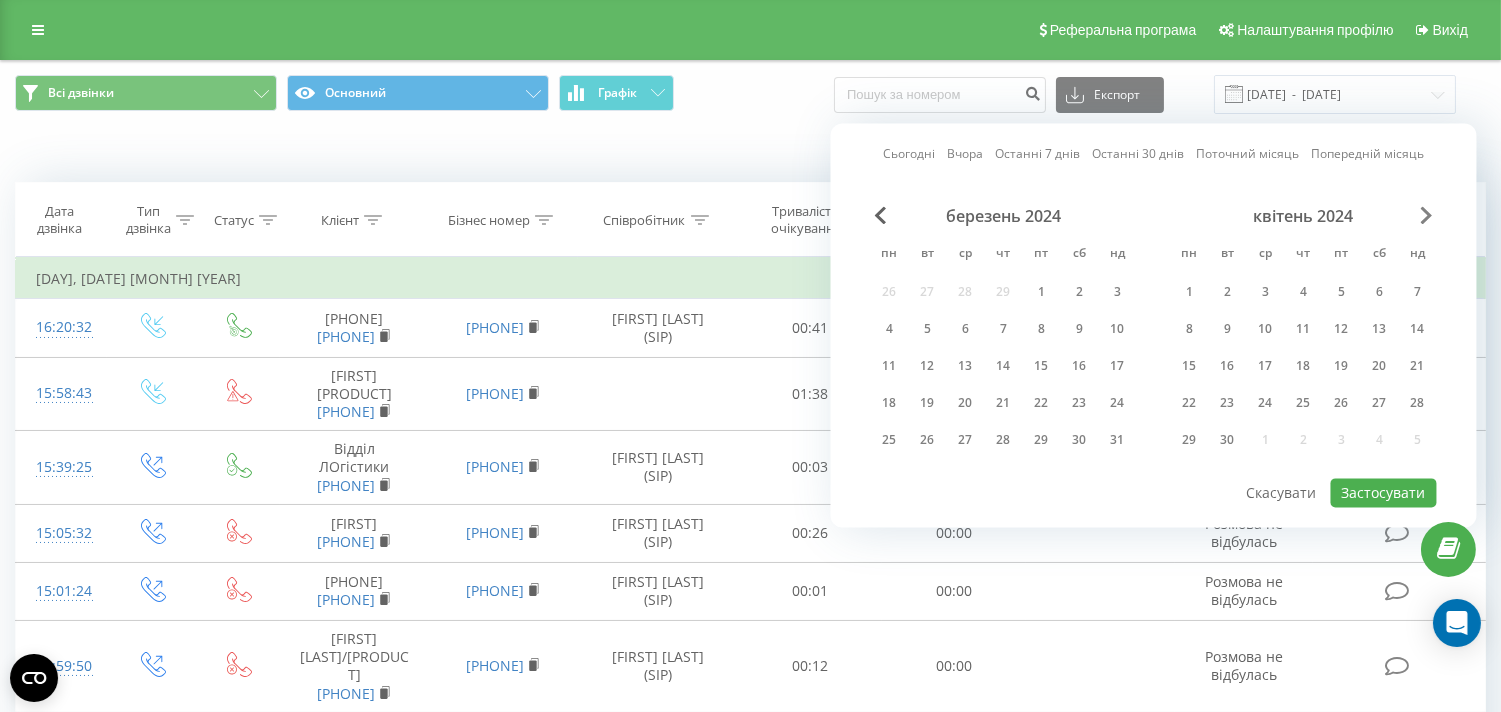 click at bounding box center [1427, 215] 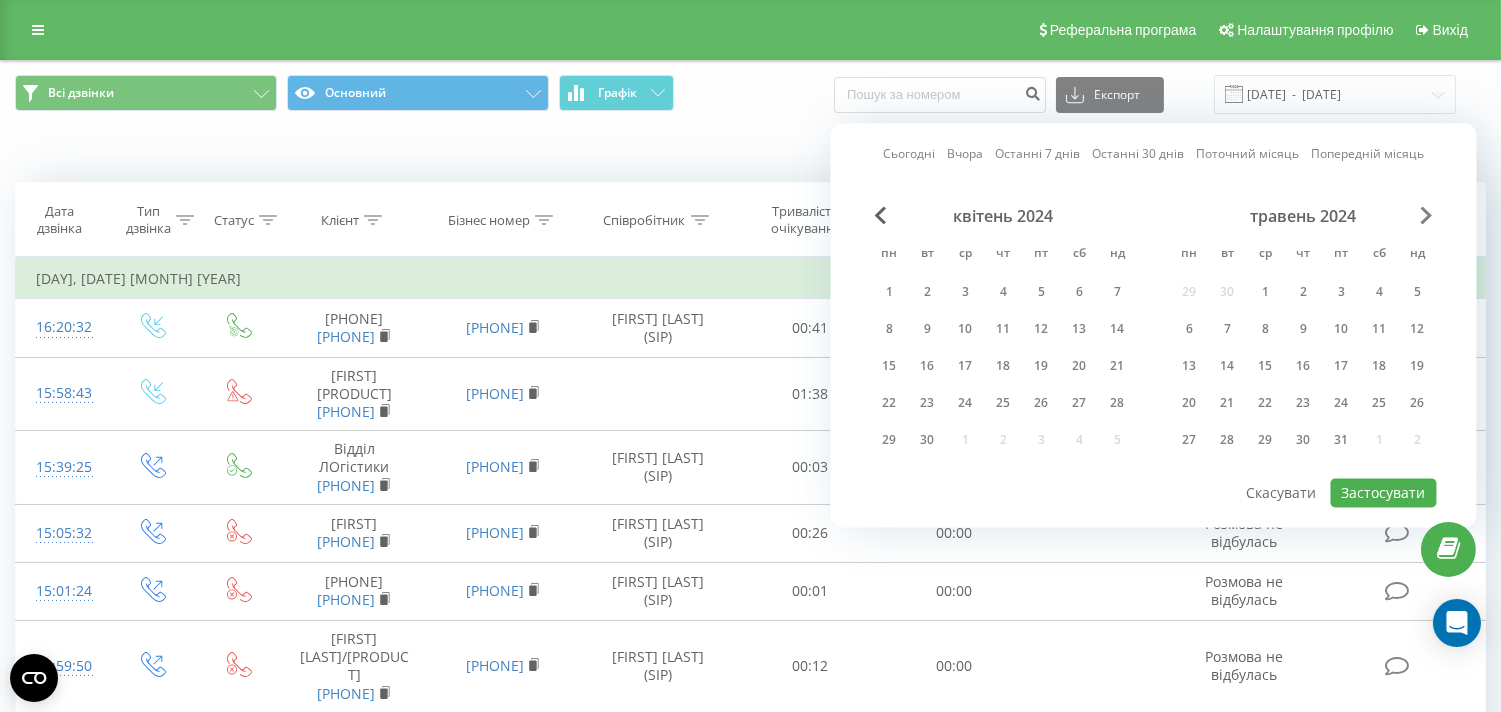 click at bounding box center (1427, 215) 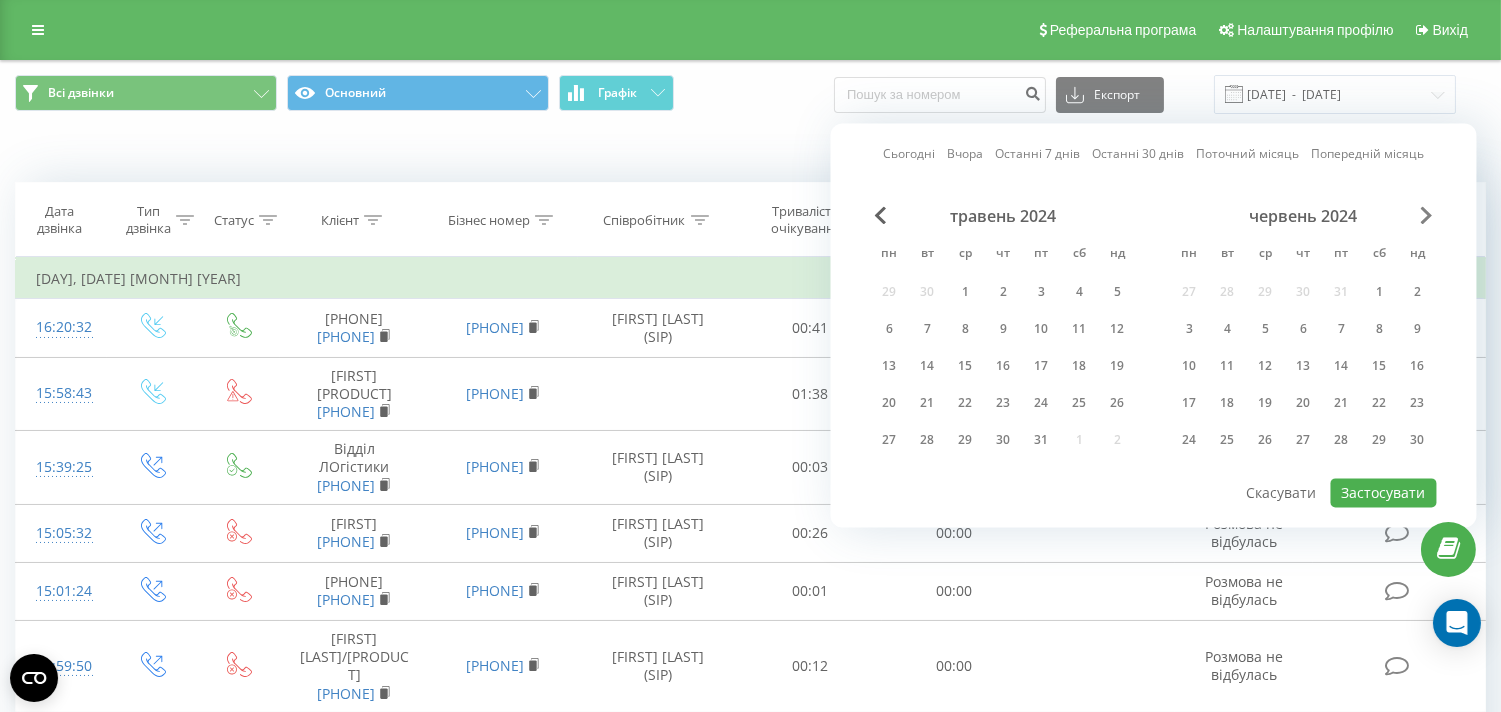 click at bounding box center (1427, 215) 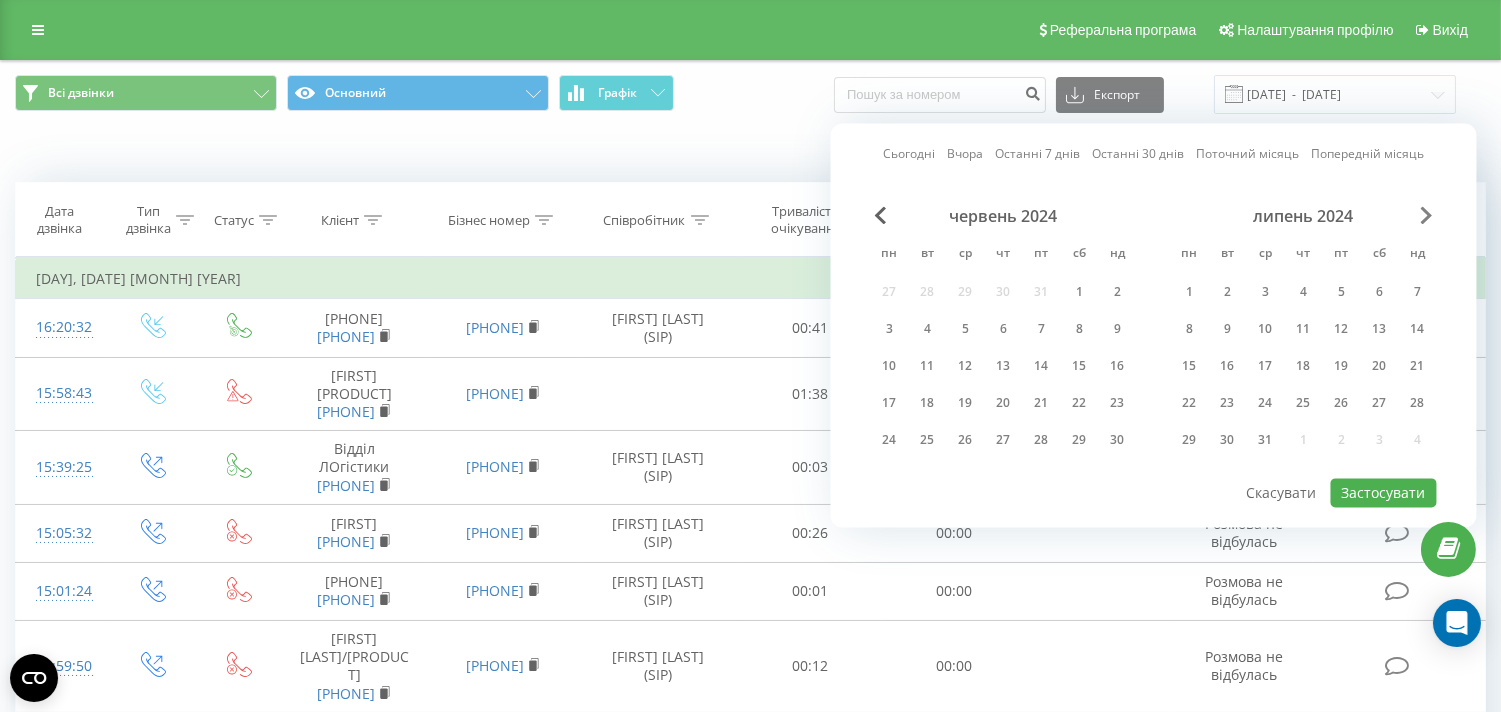 click at bounding box center (1427, 215) 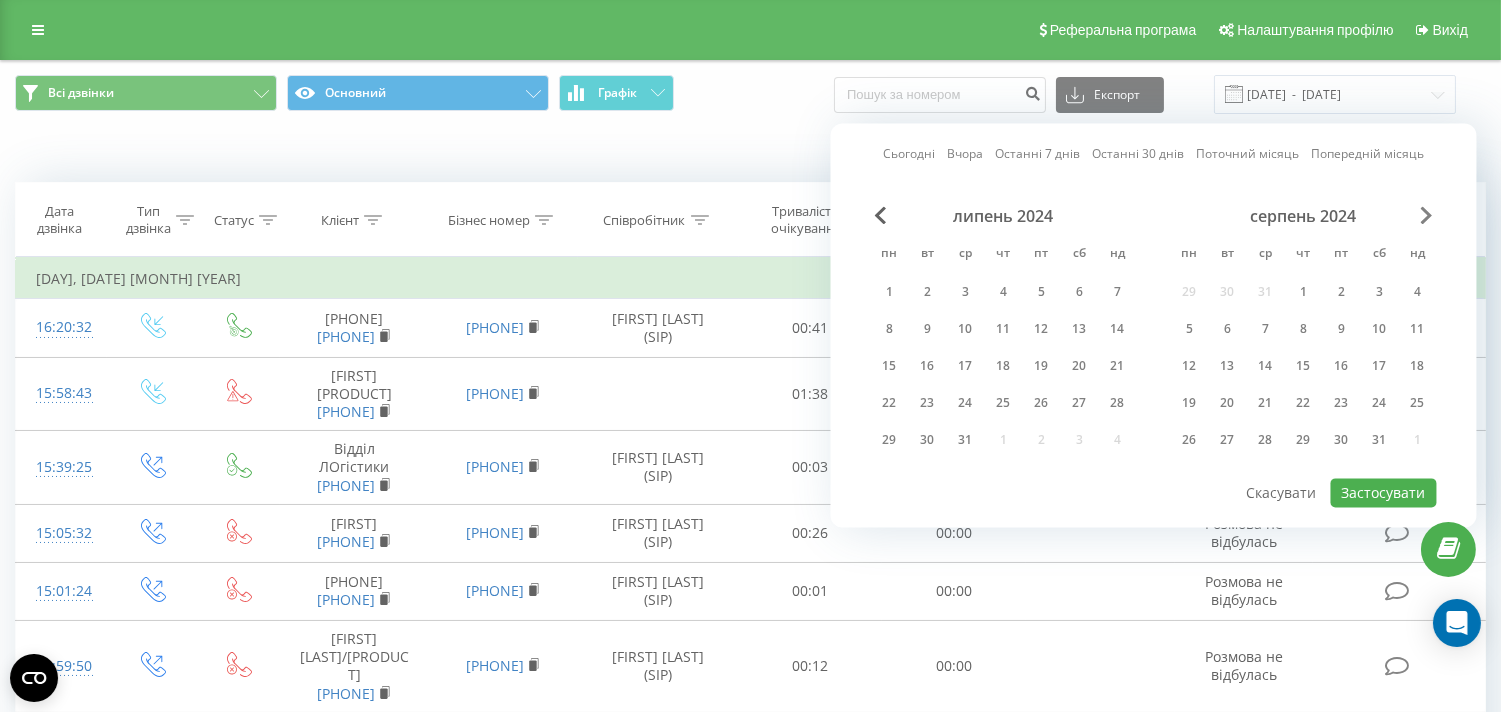 click at bounding box center (1427, 215) 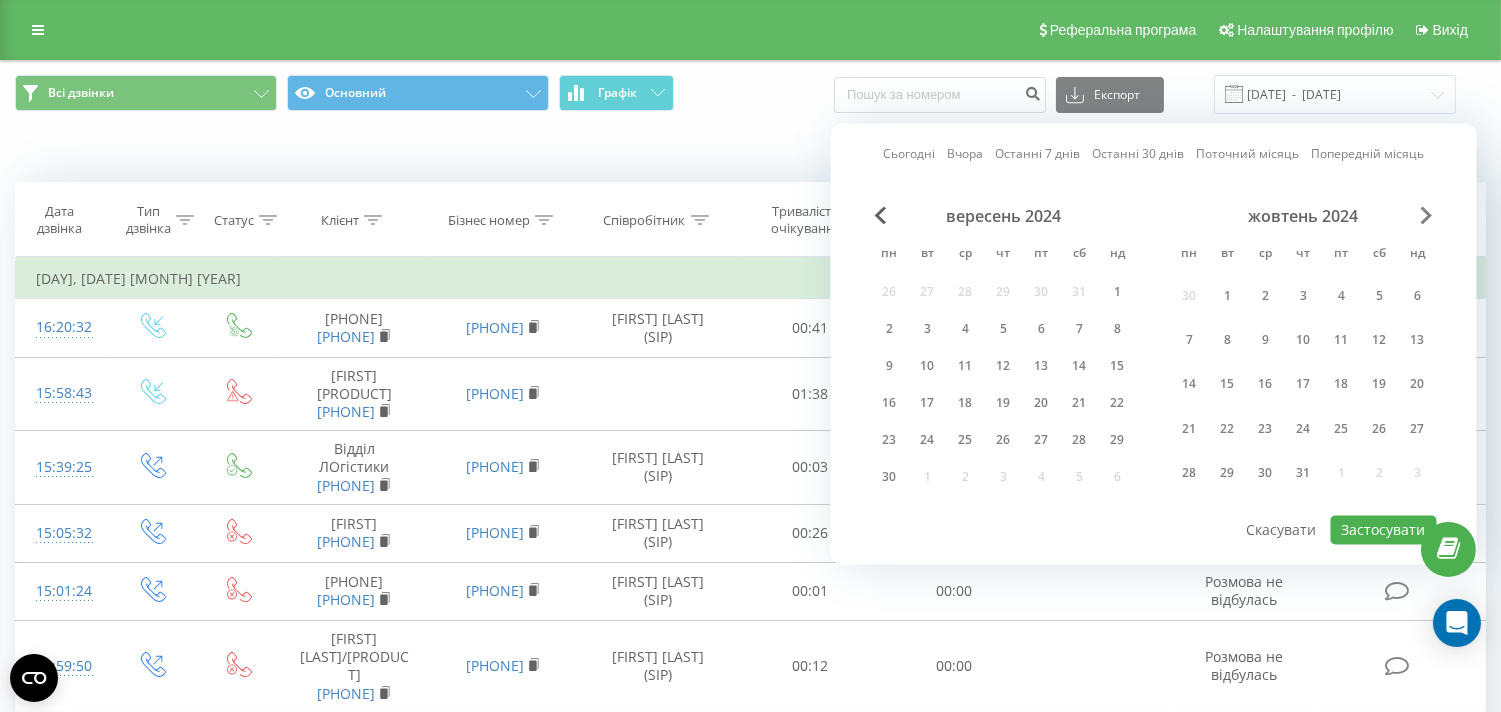 click at bounding box center (1427, 215) 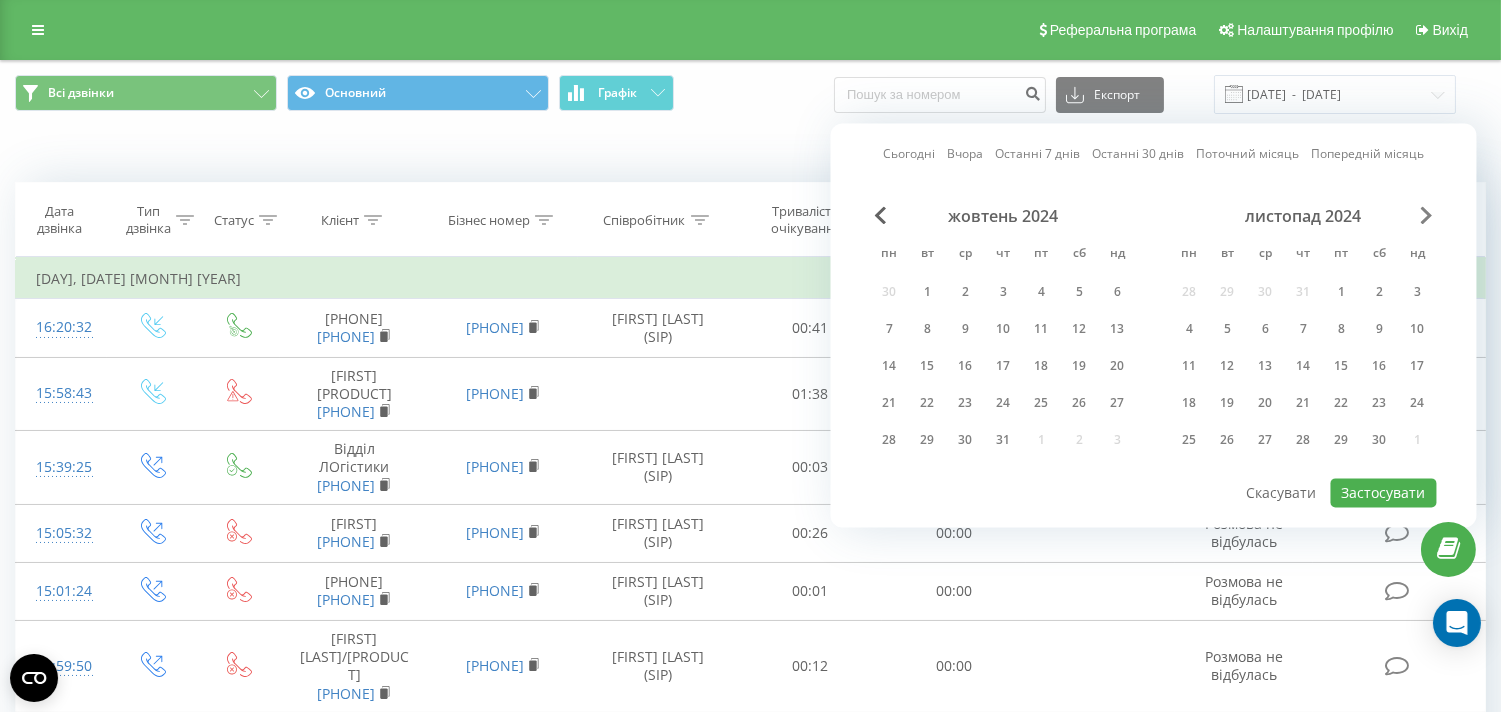 click at bounding box center [1427, 215] 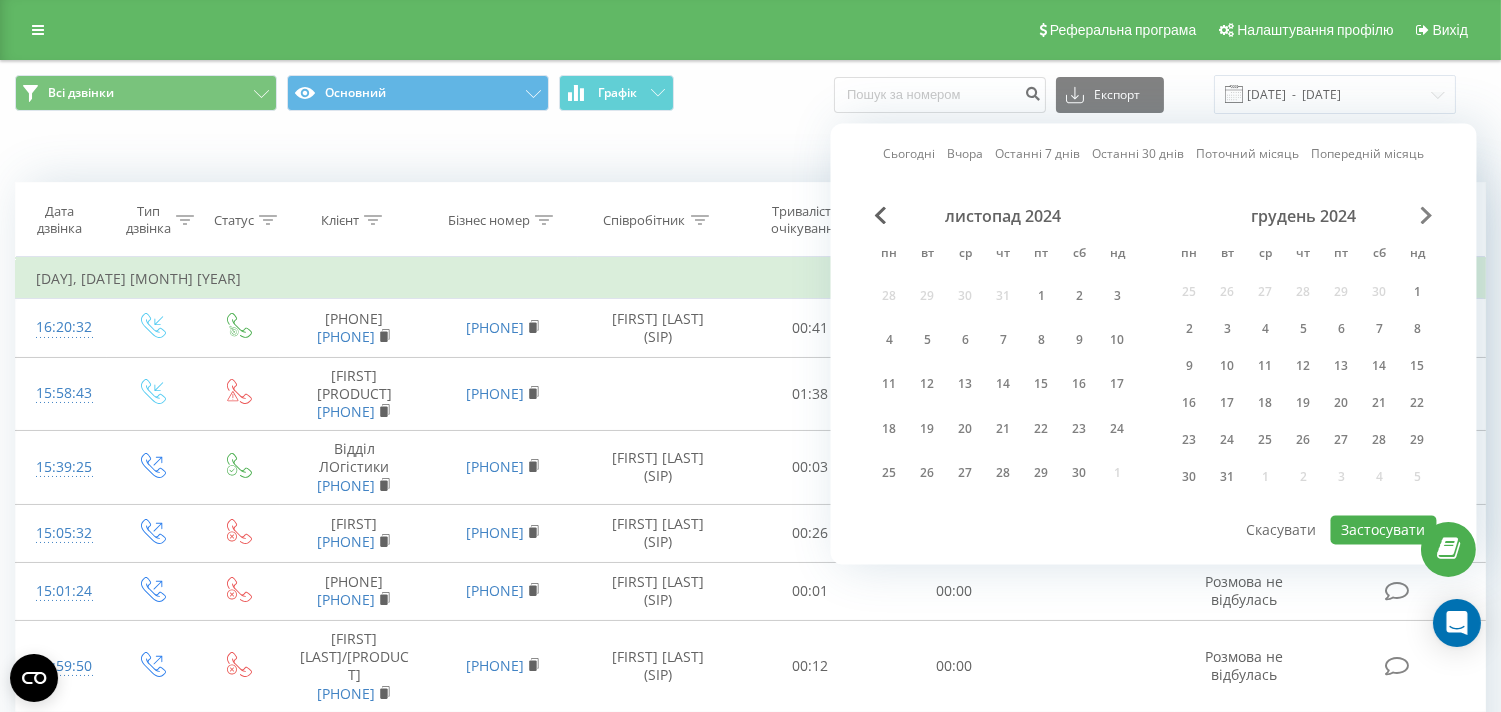 click at bounding box center (1427, 215) 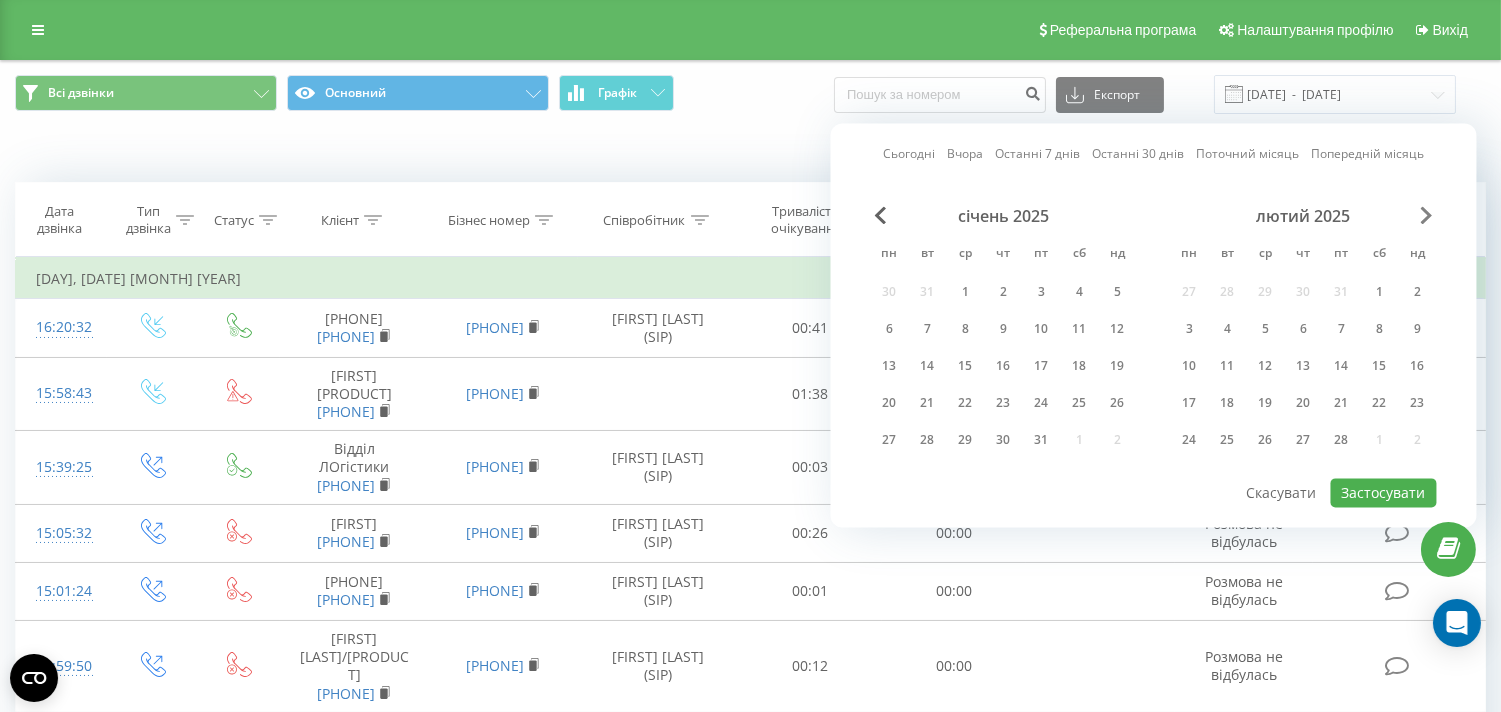 click at bounding box center [1427, 215] 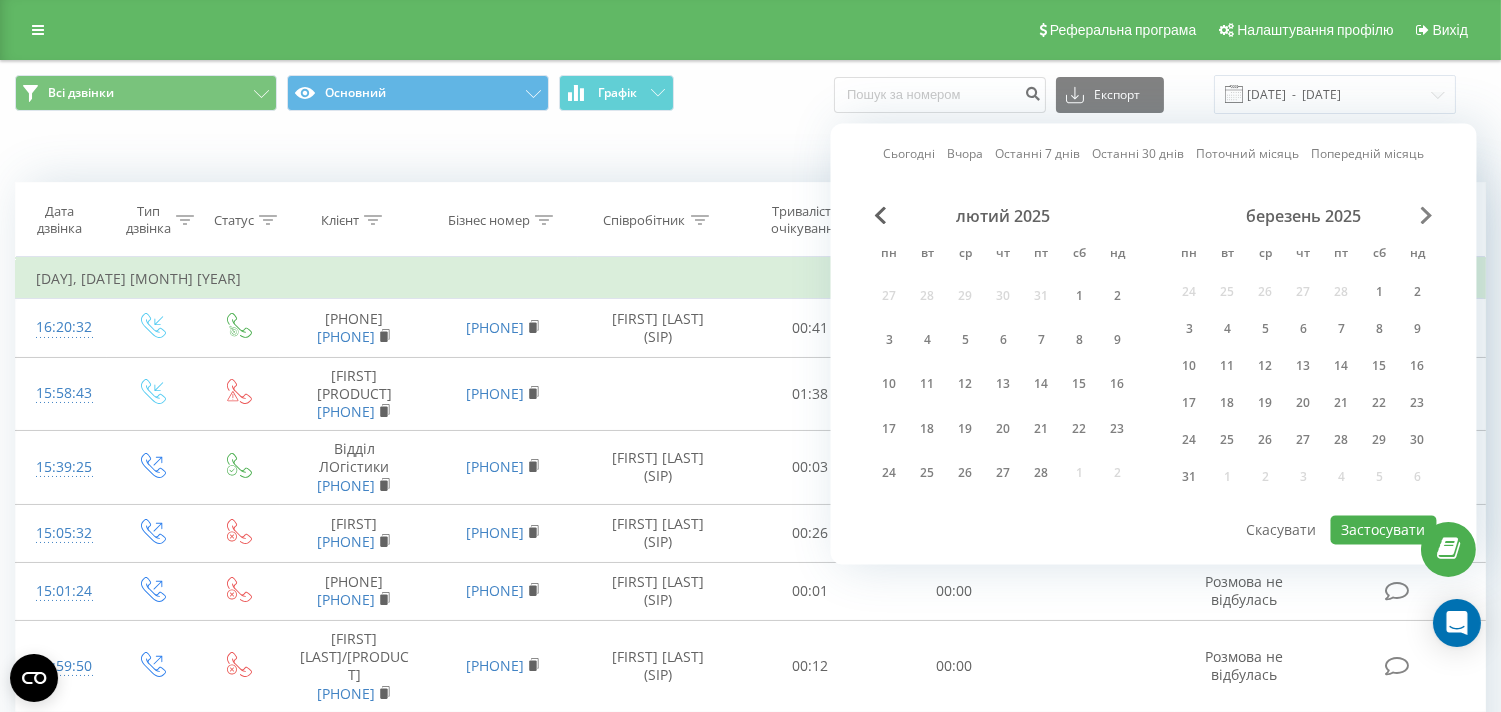 click at bounding box center (1427, 215) 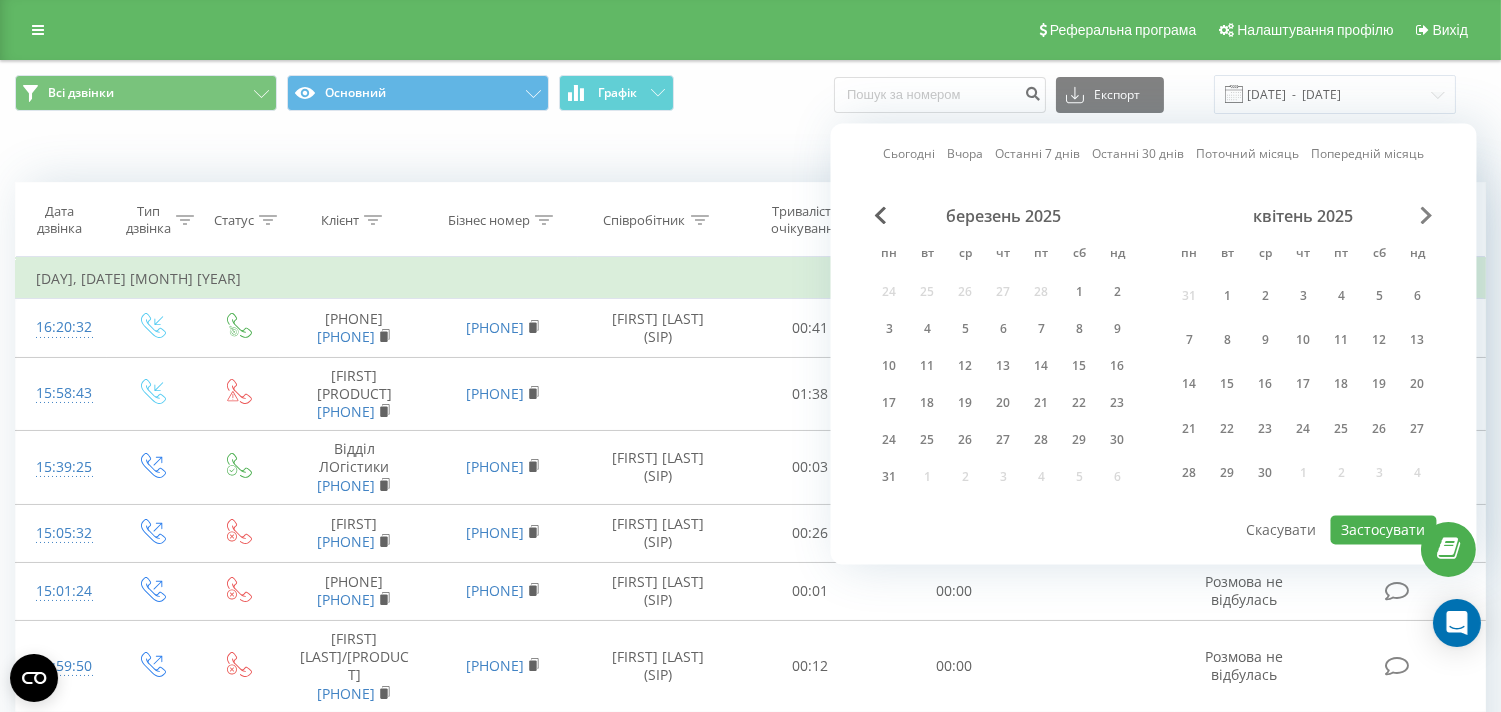 click at bounding box center (1427, 215) 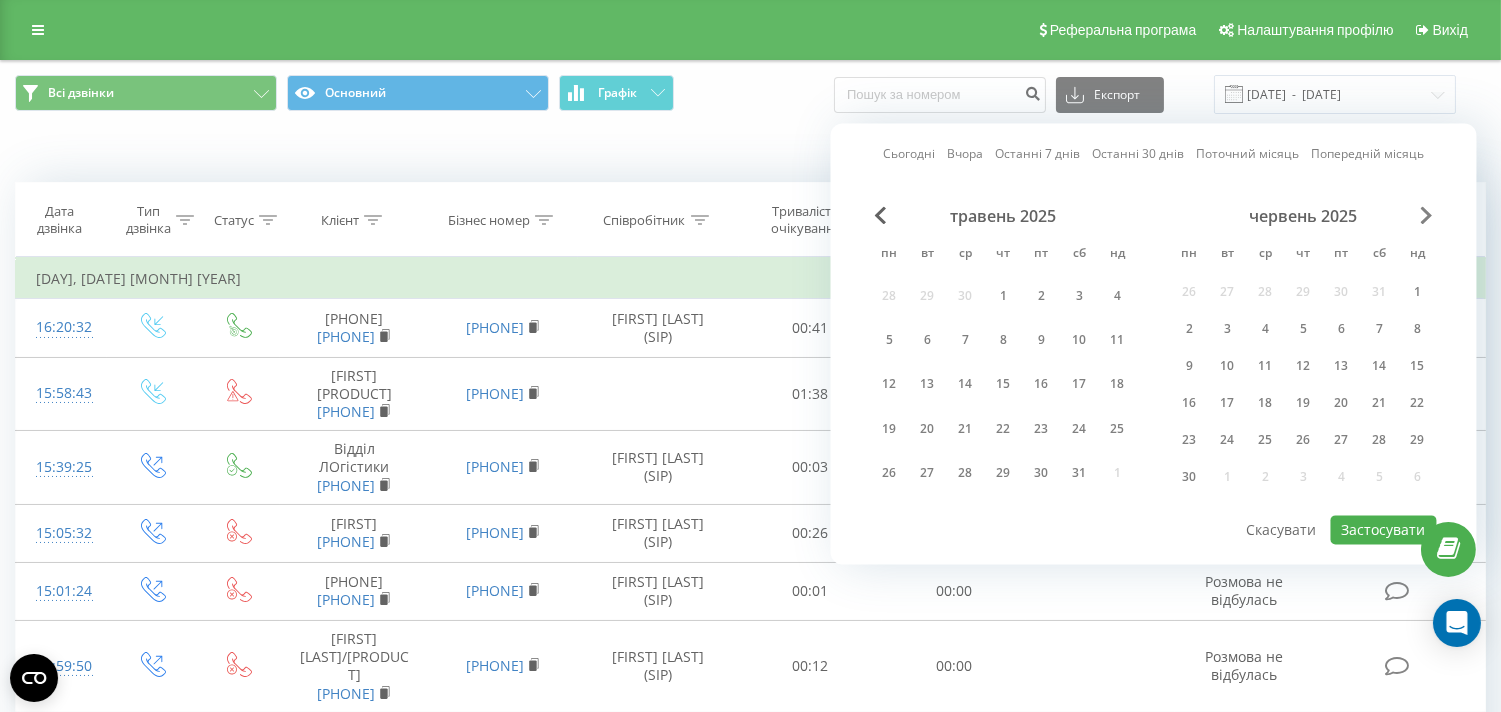 click at bounding box center [1427, 215] 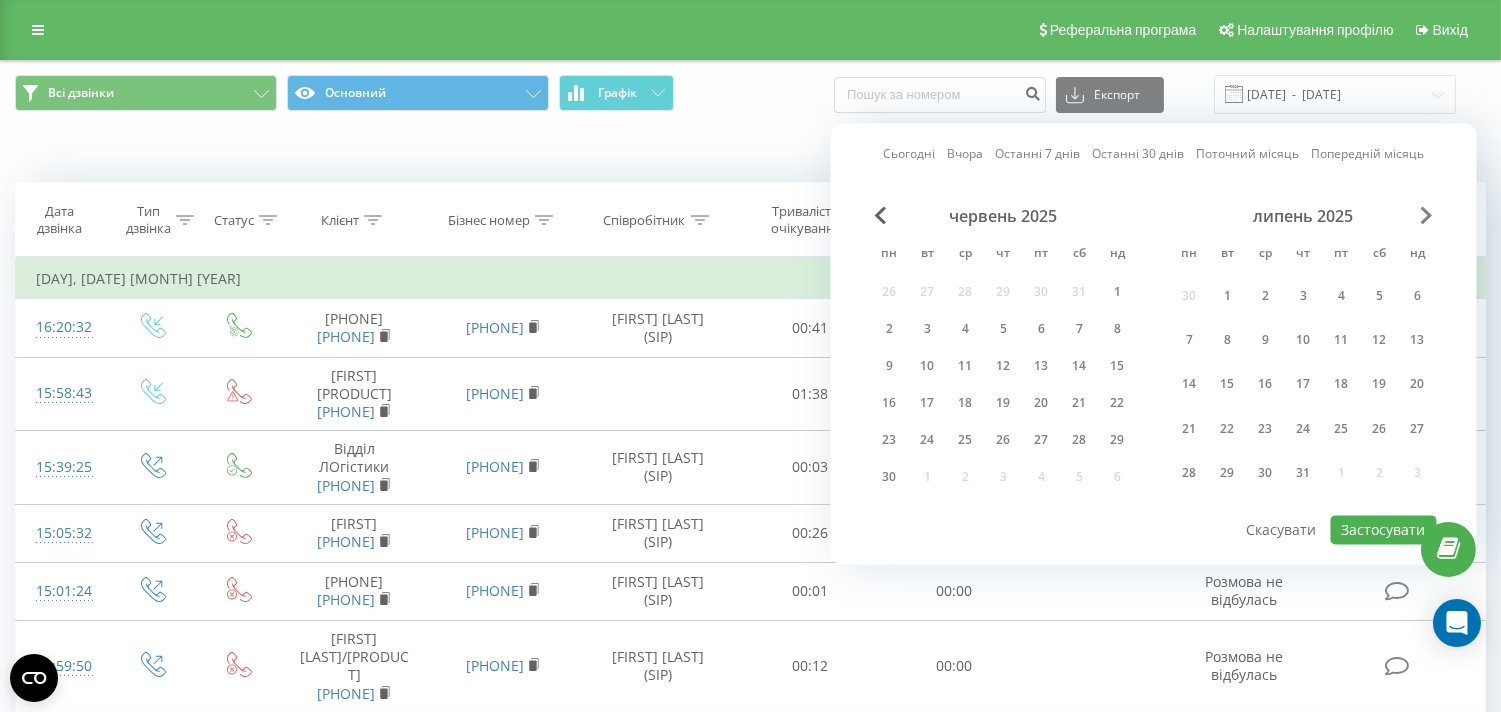 click at bounding box center (1427, 215) 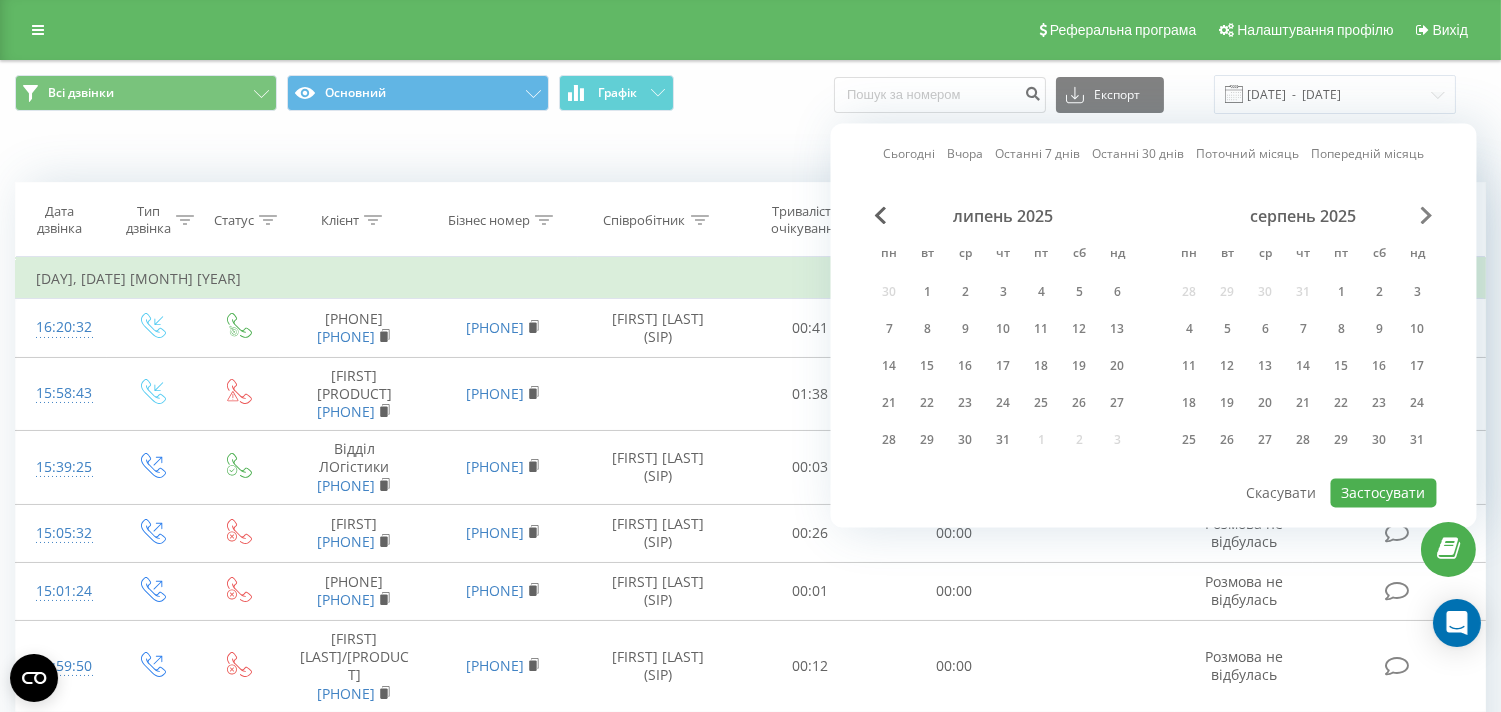 click at bounding box center (1427, 215) 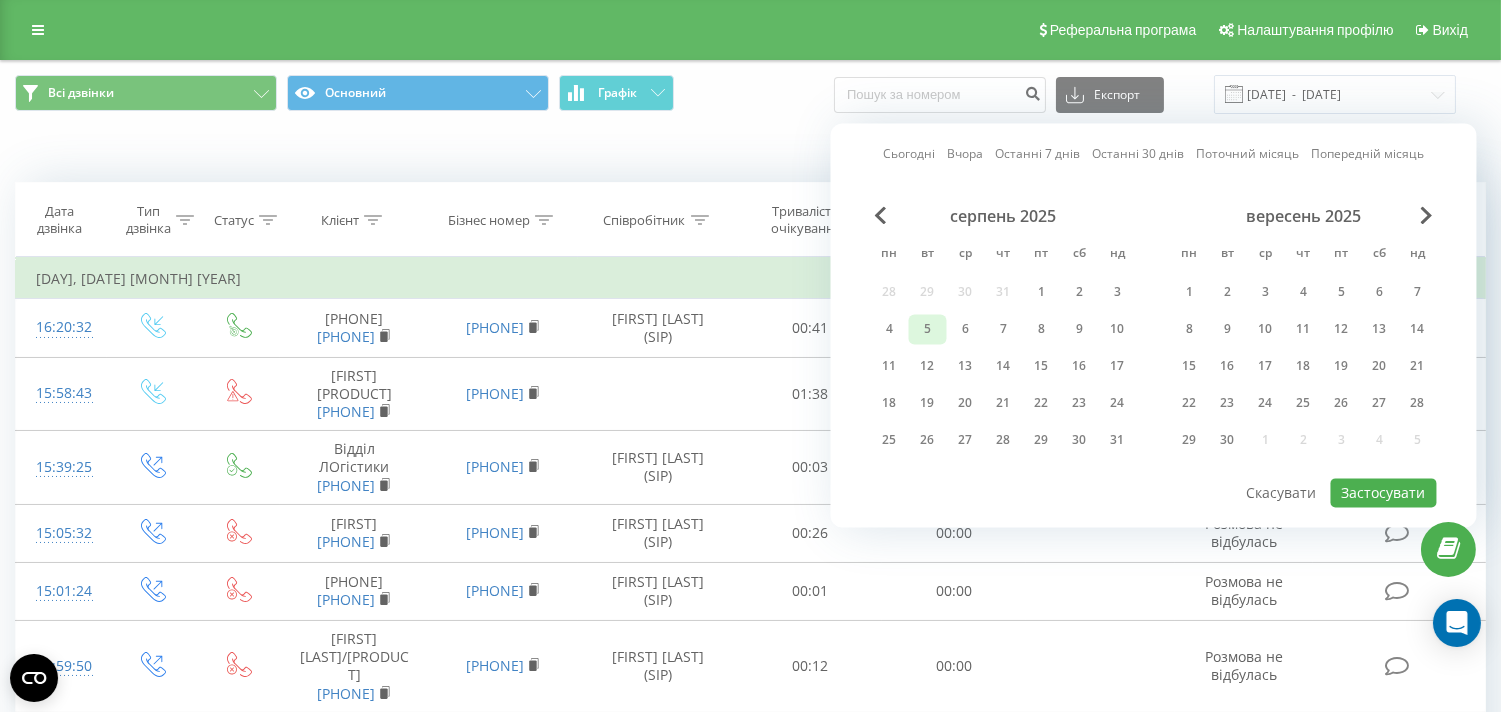 click on "5" at bounding box center (928, 329) 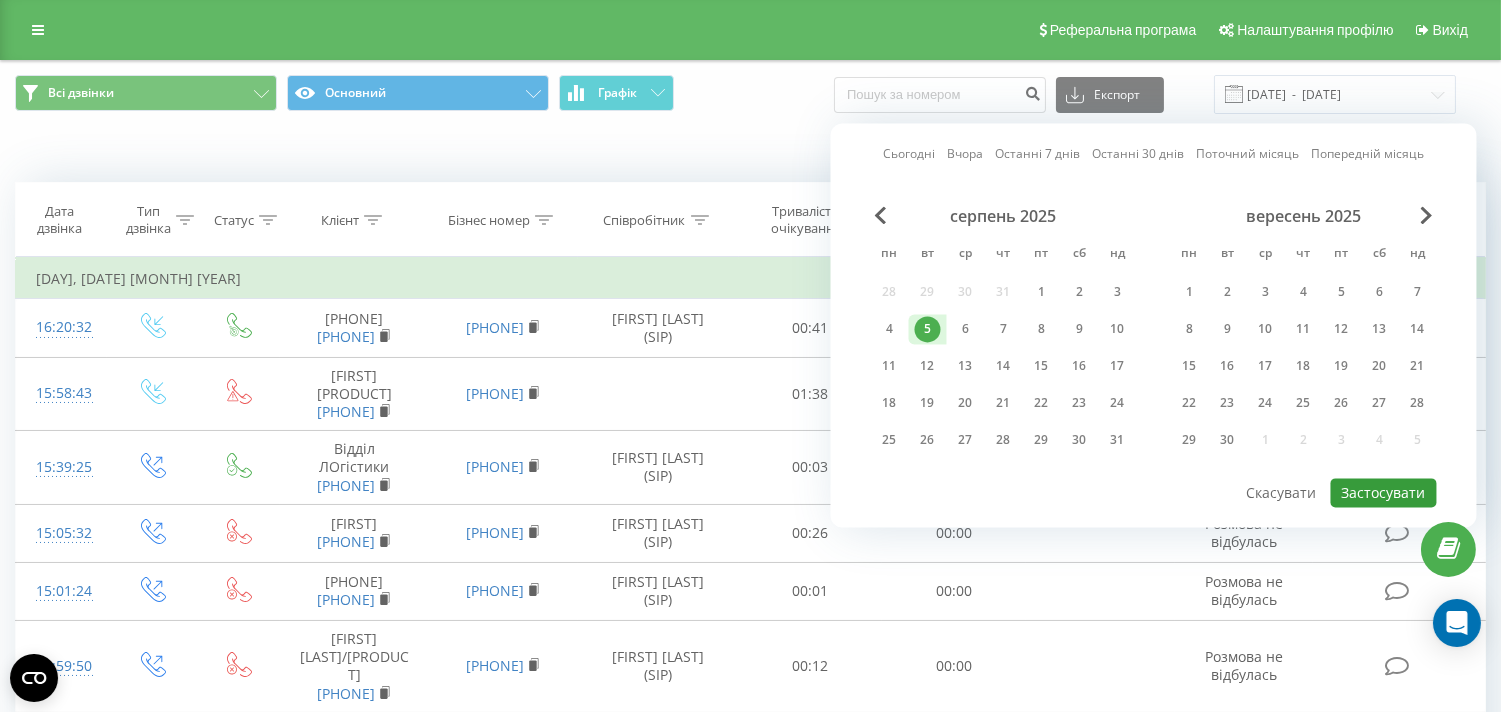 drag, startPoint x: 1386, startPoint y: 490, endPoint x: 1350, endPoint y: 525, distance: 50.20956 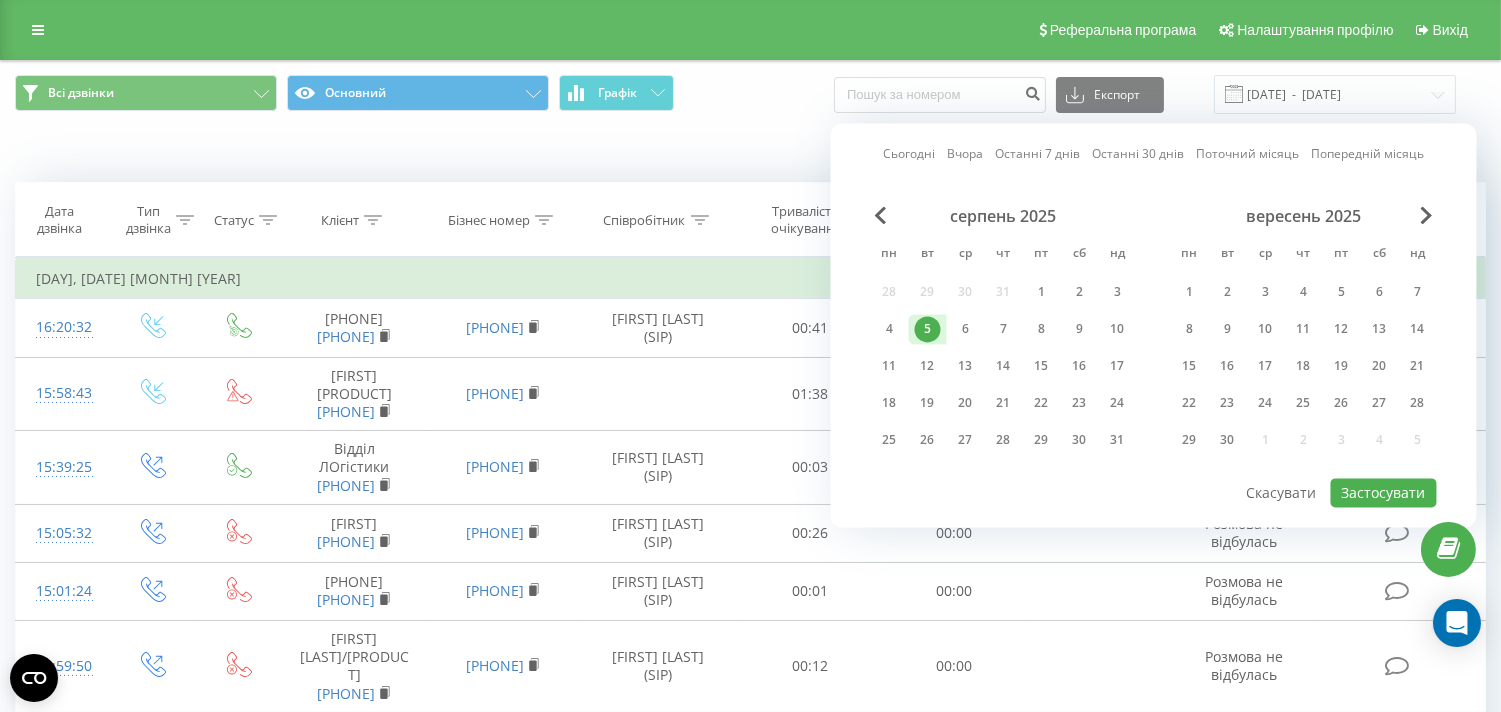 type on "05.08.2025  -  05.08.2025" 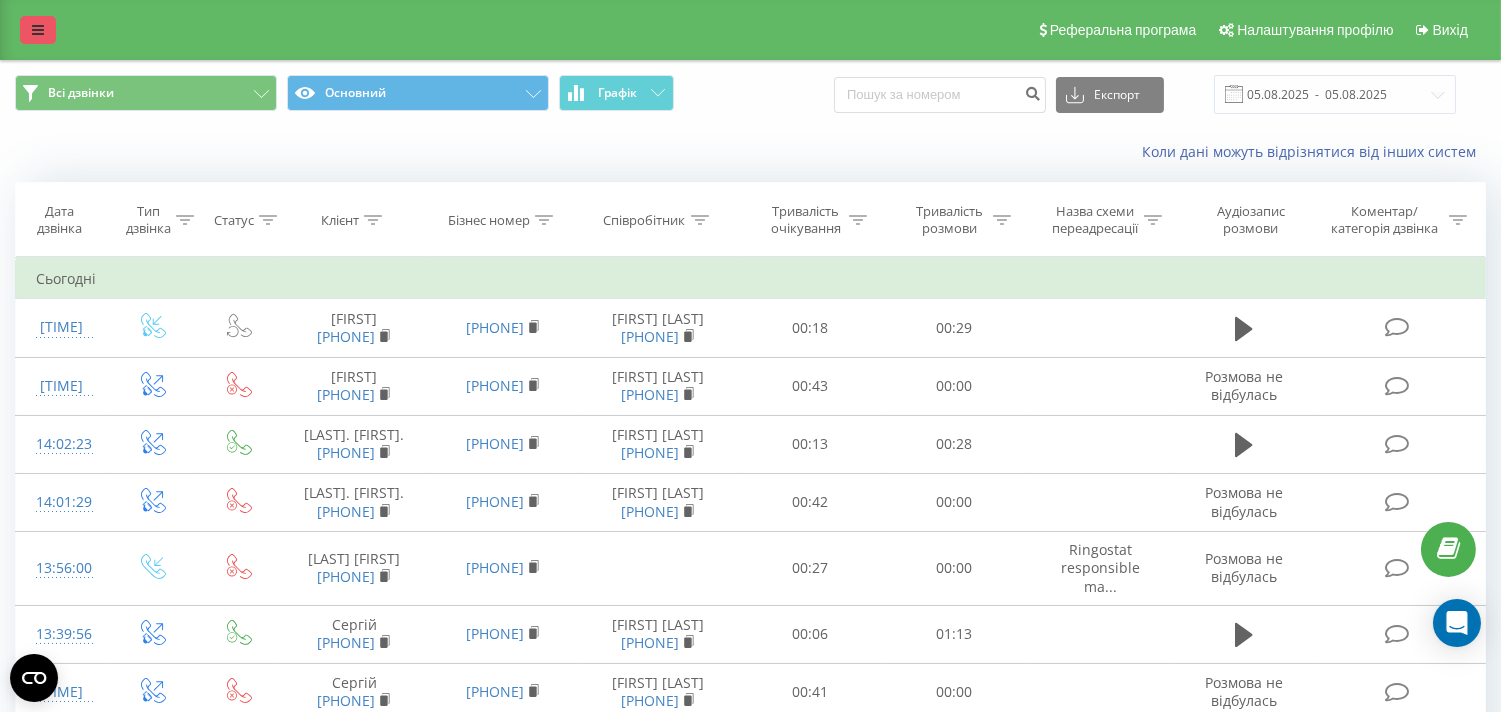 click at bounding box center (38, 30) 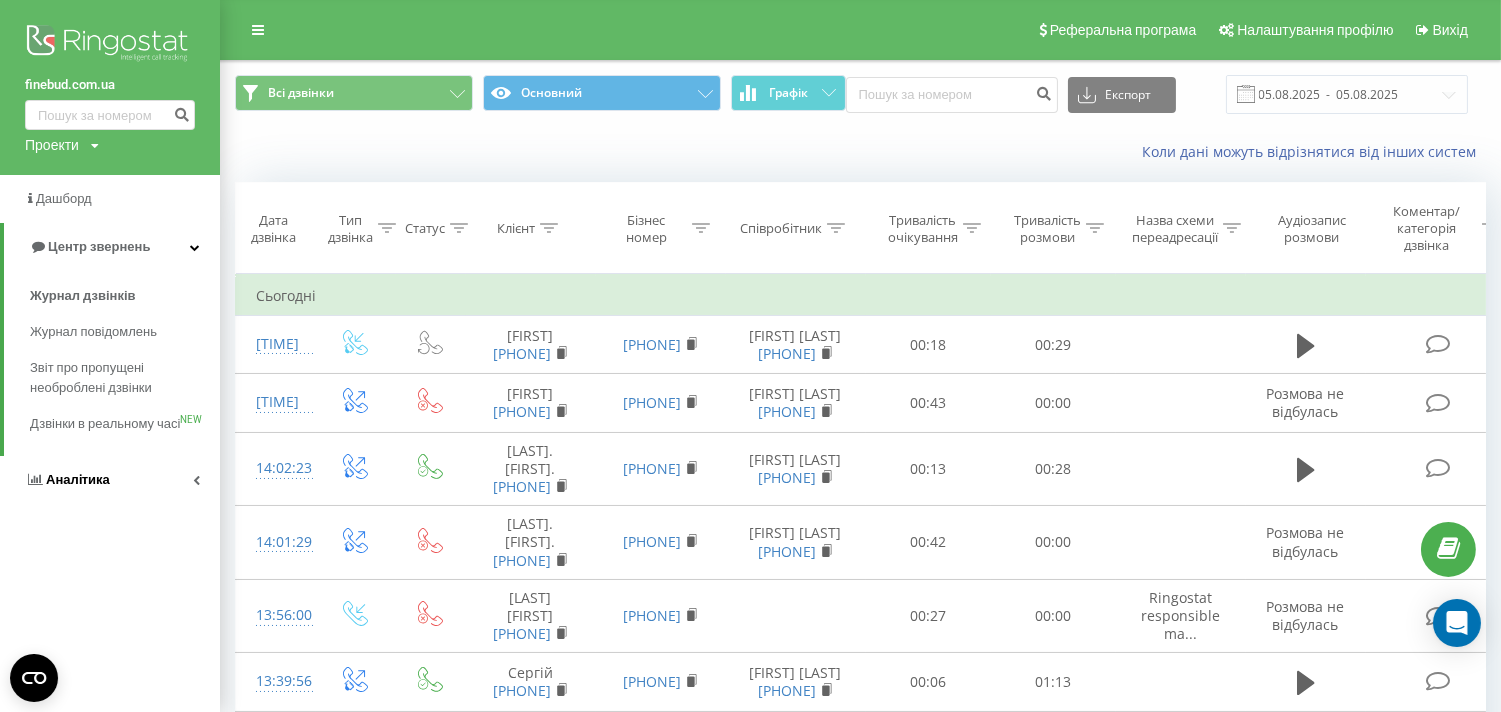 click on "Аналiтика" at bounding box center (78, 479) 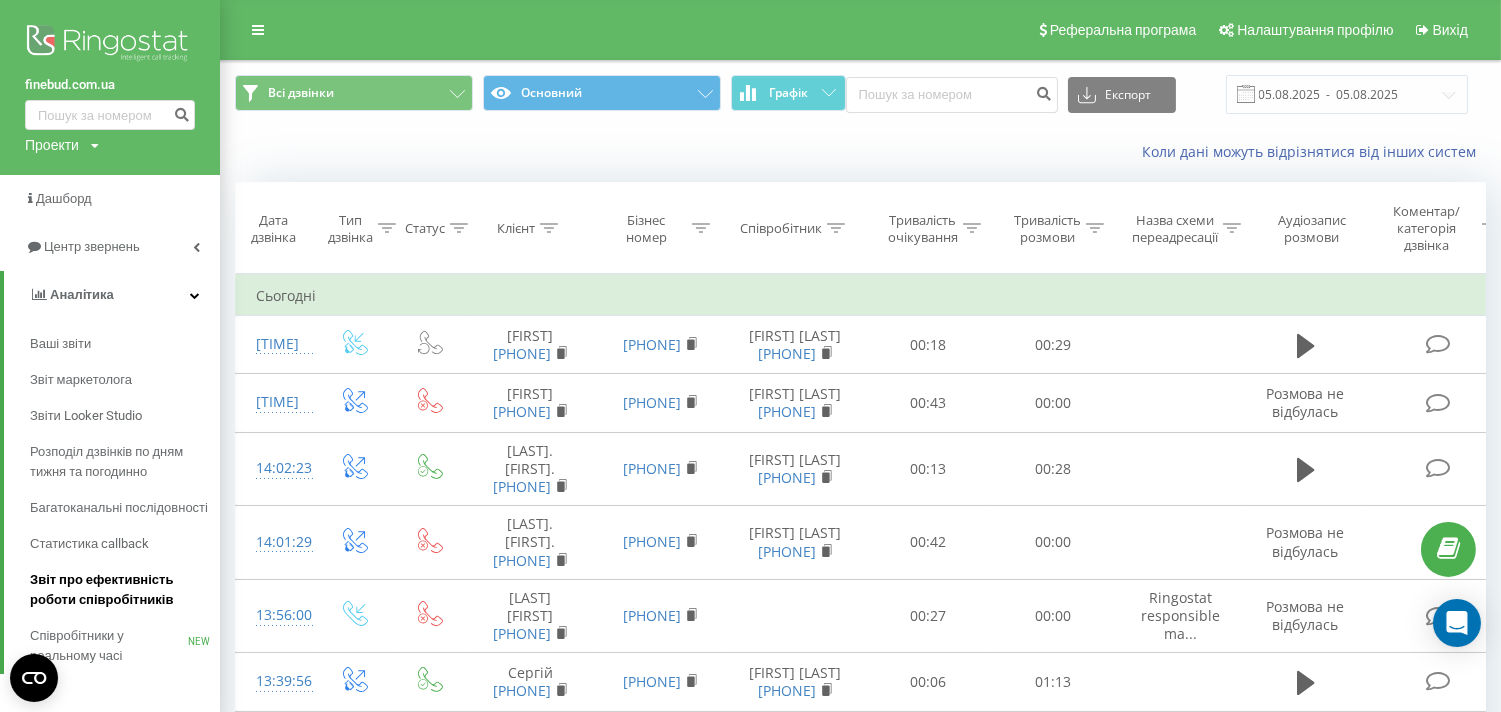 click on "Звіт про ефективність роботи співробітників" at bounding box center [120, 590] 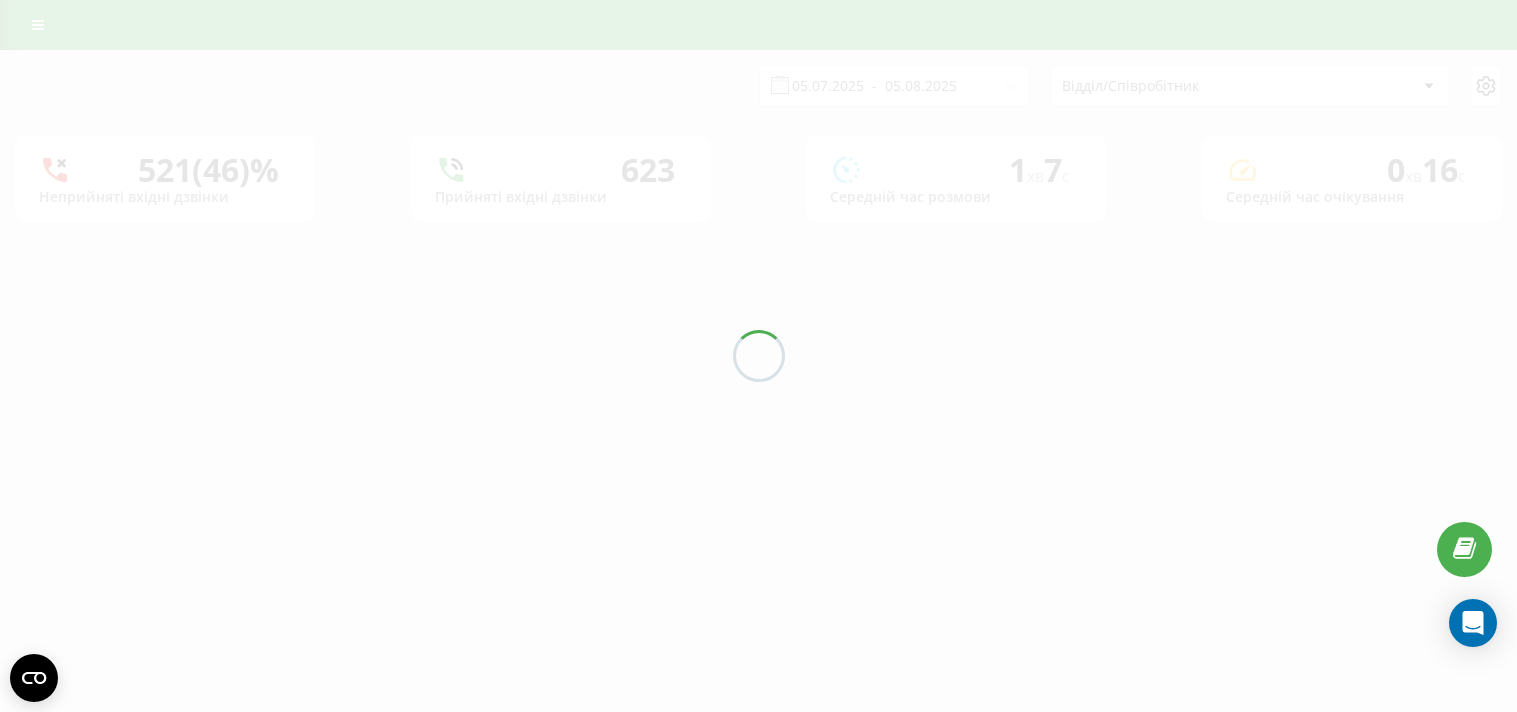 scroll, scrollTop: 0, scrollLeft: 0, axis: both 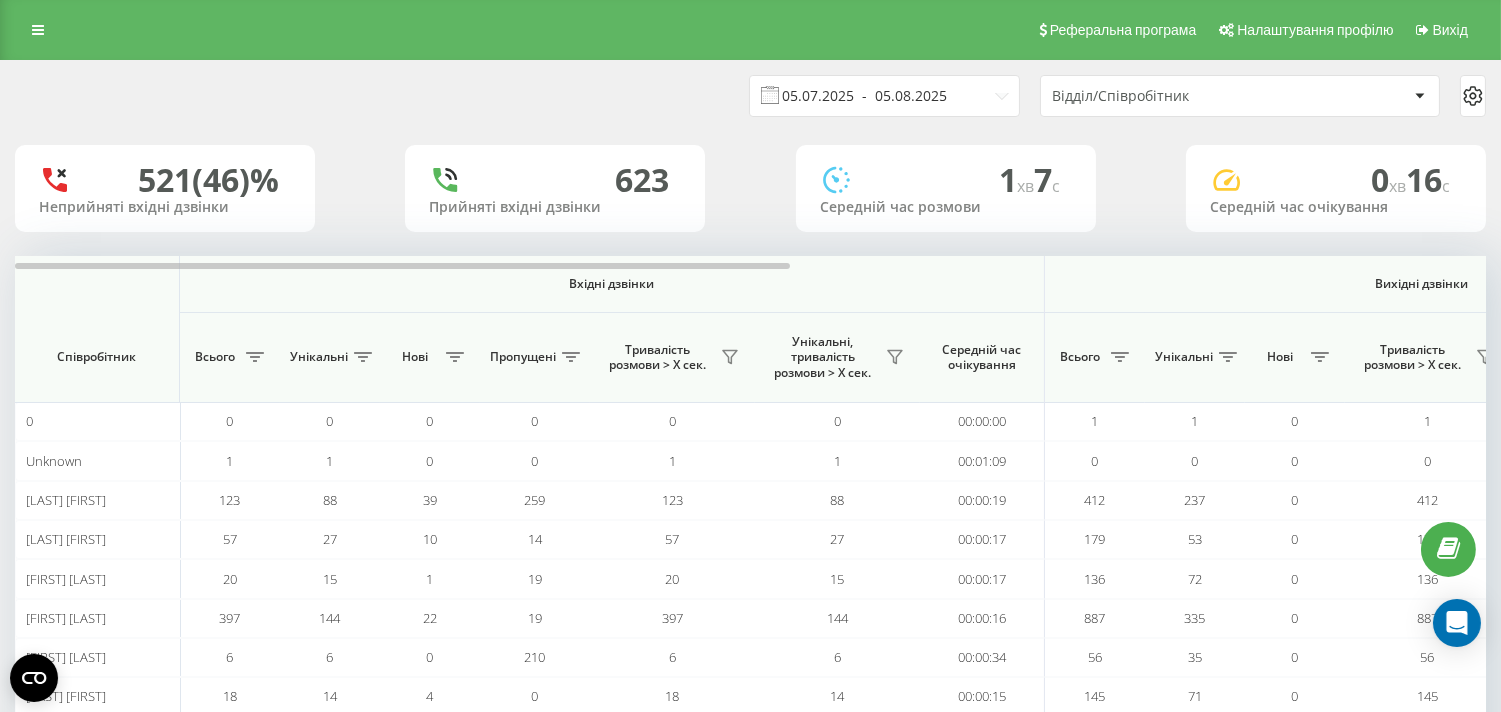 click on "05.07.2025  -  05.08.2025" at bounding box center (884, 96) 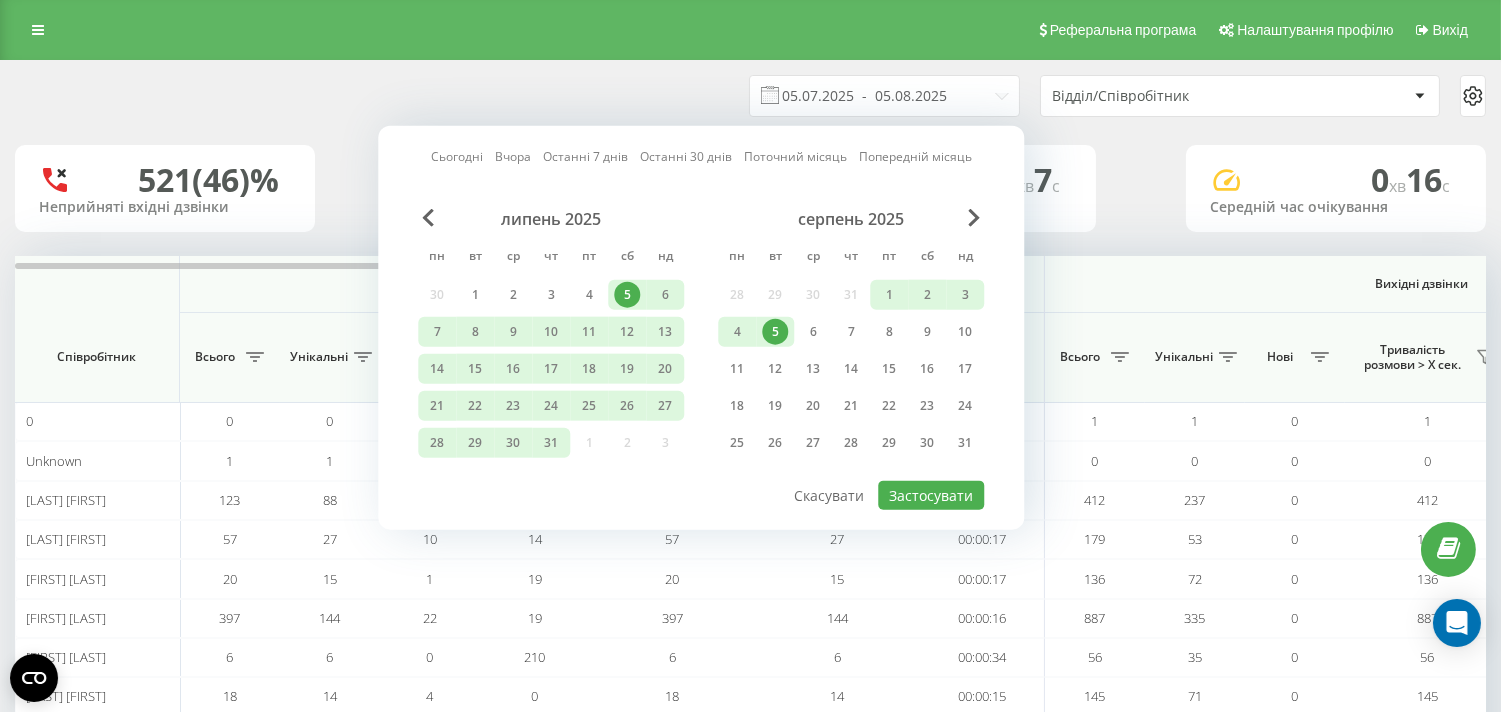 click on "5" at bounding box center [775, 332] 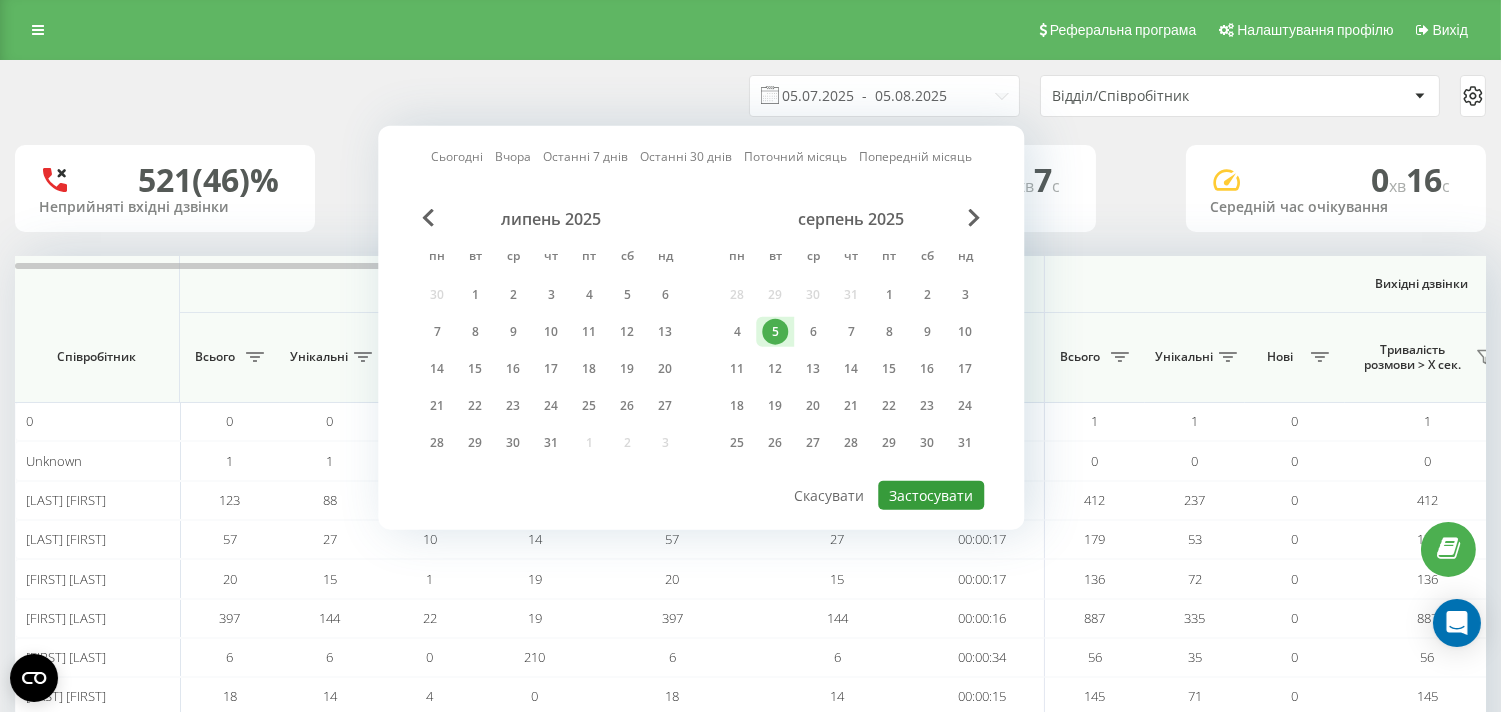 click on "Застосувати" at bounding box center [931, 495] 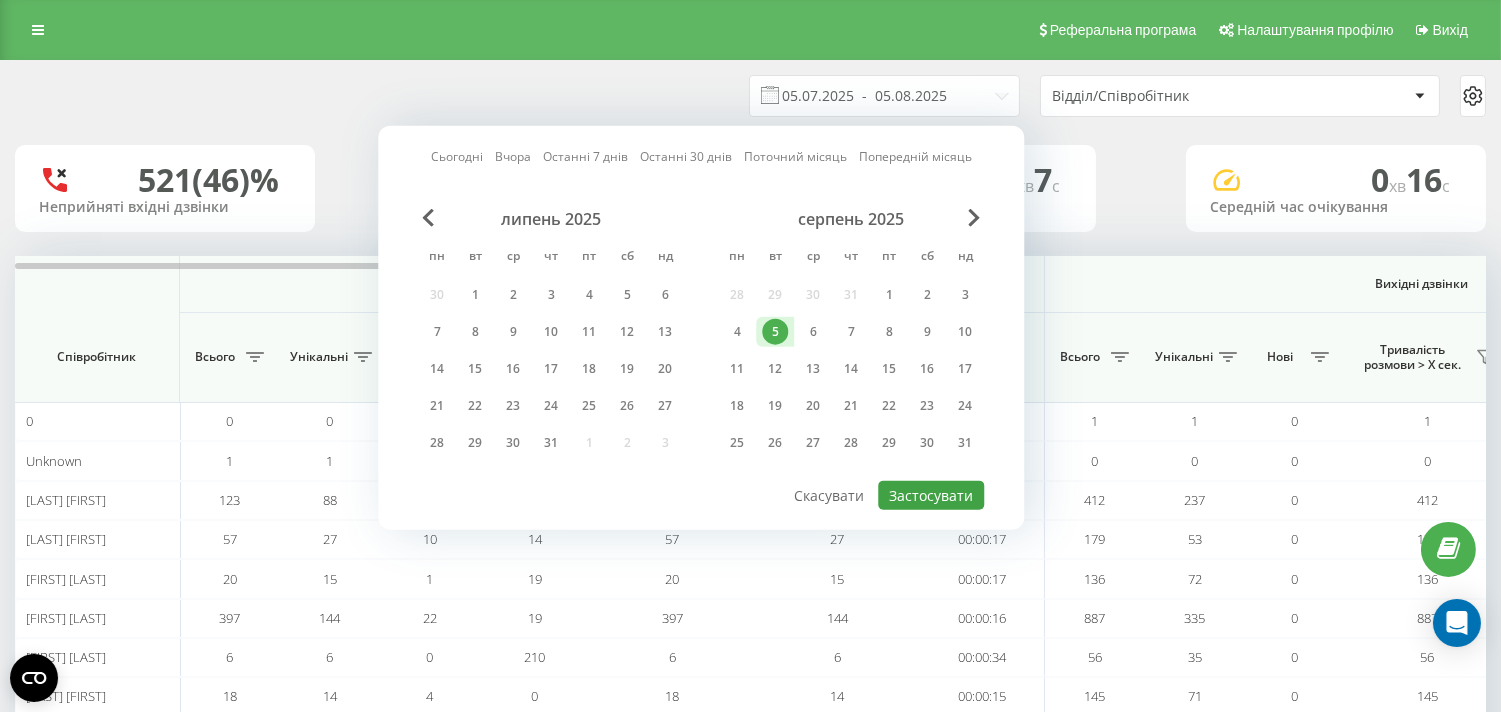 type on "05.08.2025  -  05.08.2025" 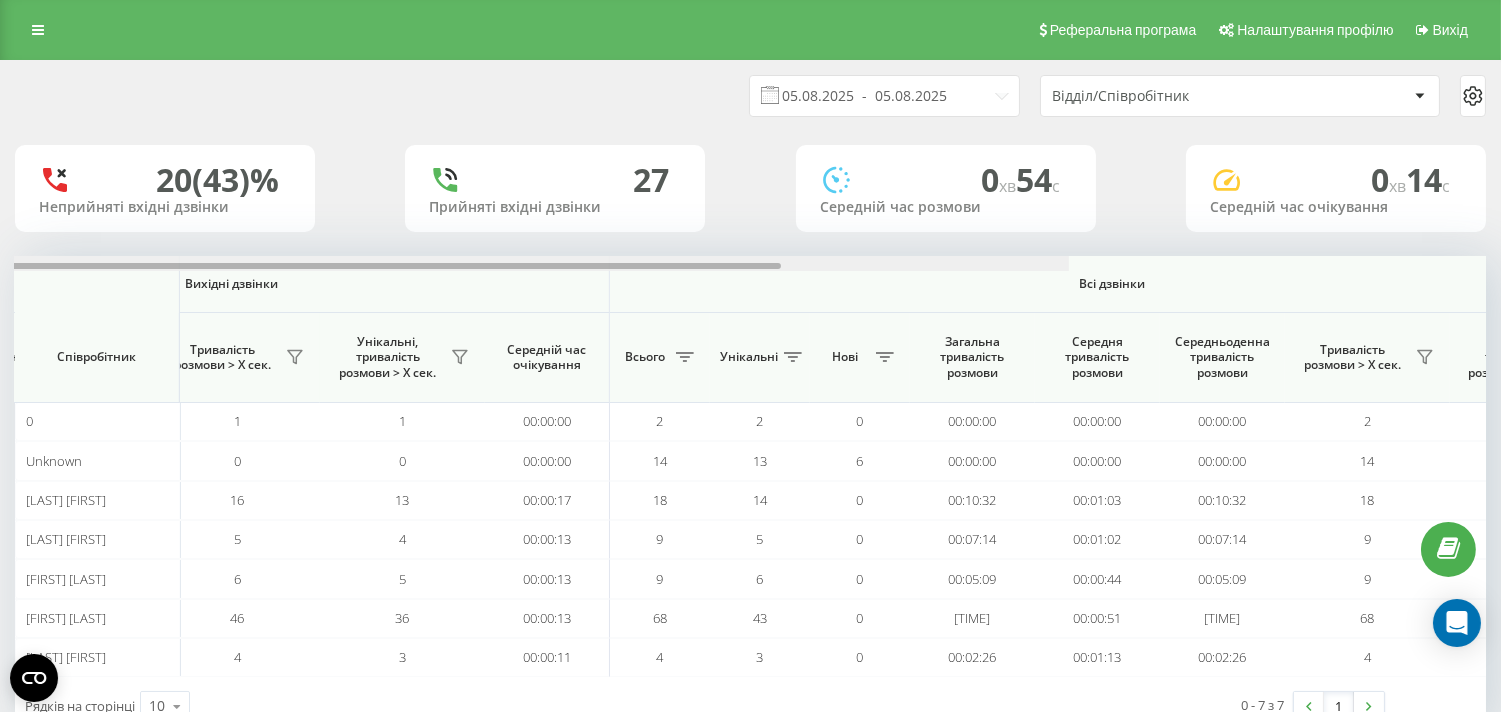 scroll, scrollTop: 0, scrollLeft: 1318, axis: horizontal 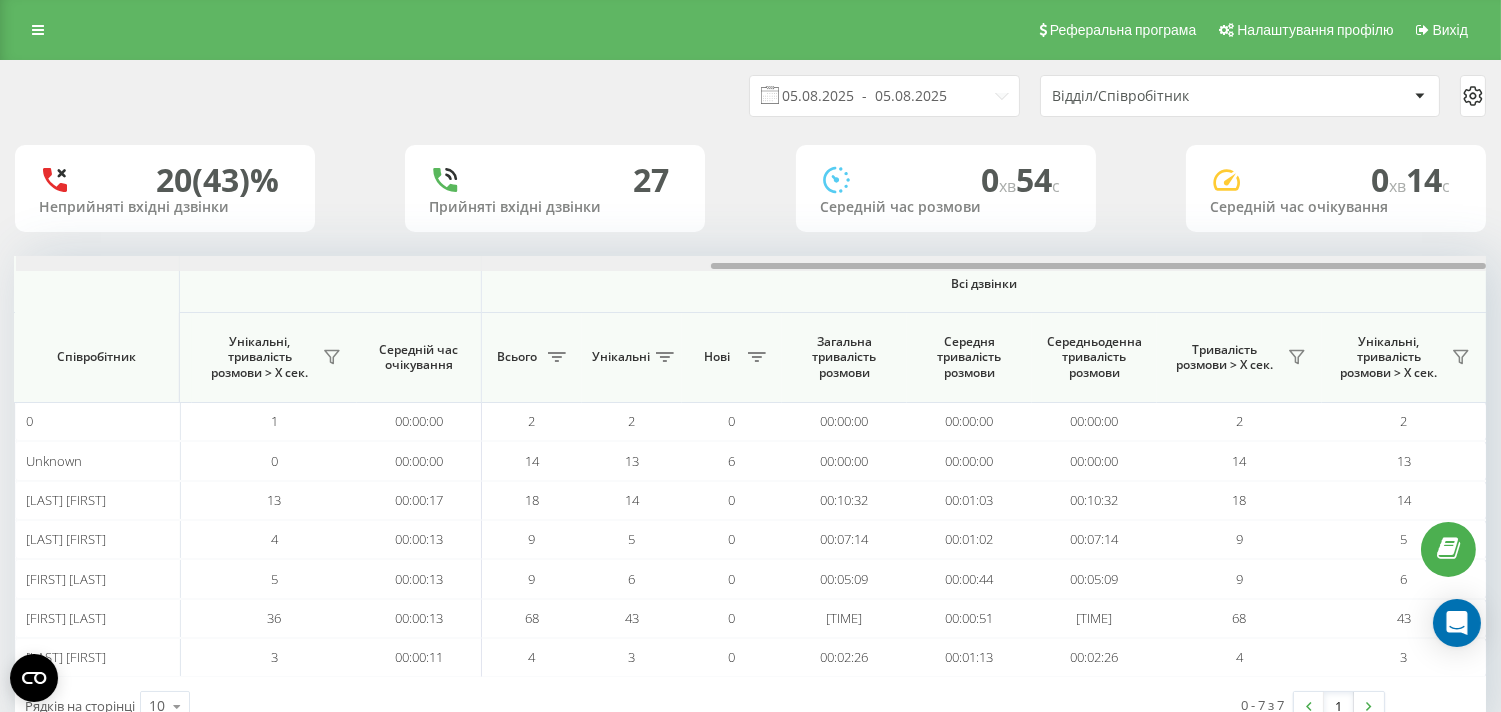 drag, startPoint x: 440, startPoint y: 267, endPoint x: 1384, endPoint y: 273, distance: 944.01904 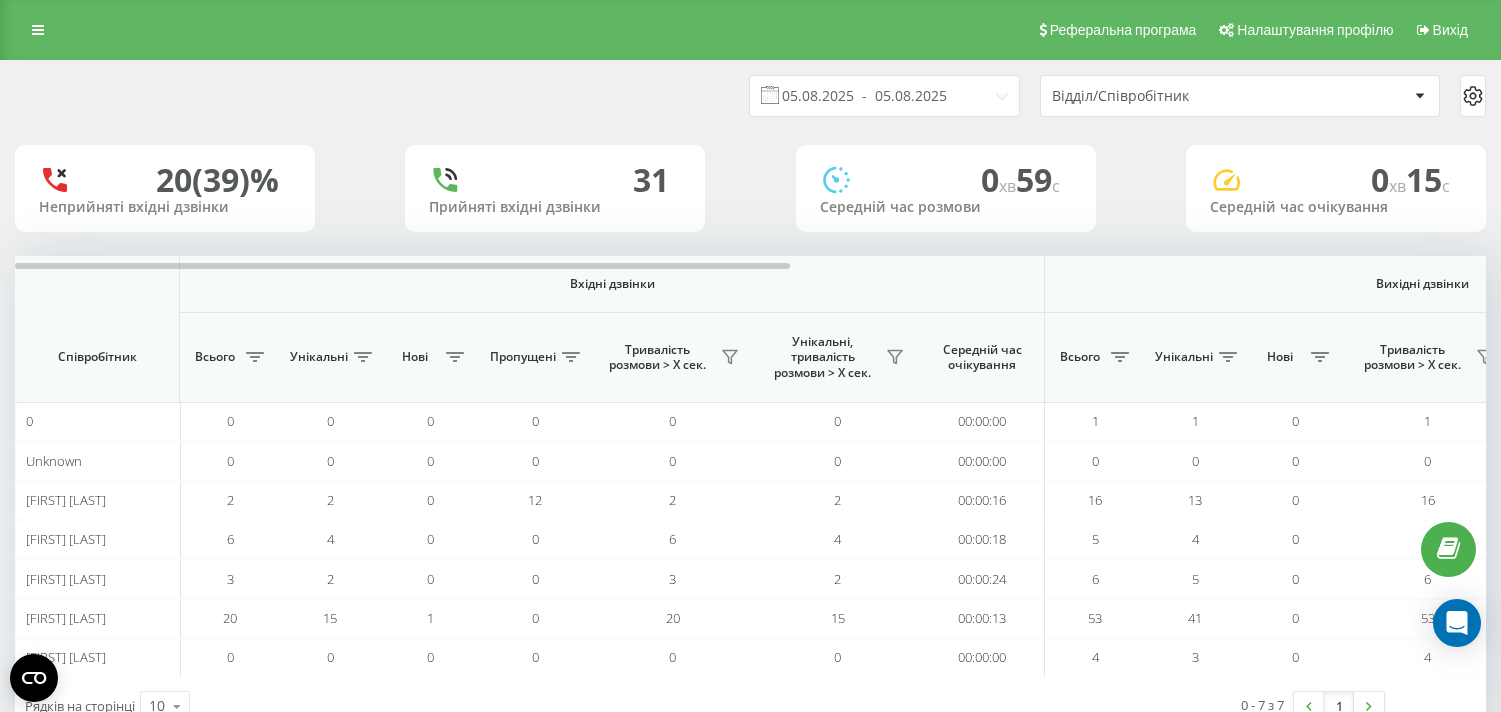 scroll, scrollTop: 0, scrollLeft: 0, axis: both 